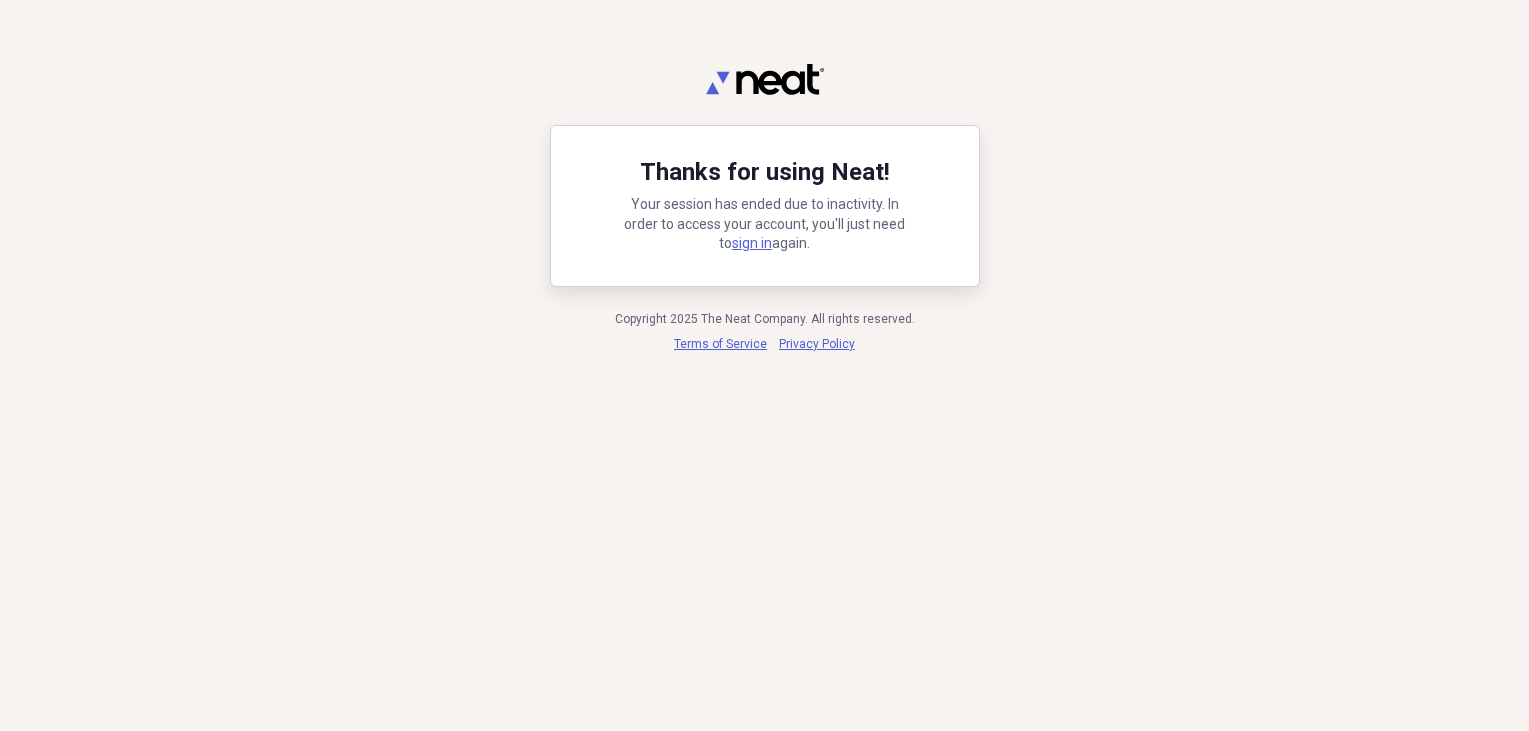 scroll, scrollTop: 0, scrollLeft: 0, axis: both 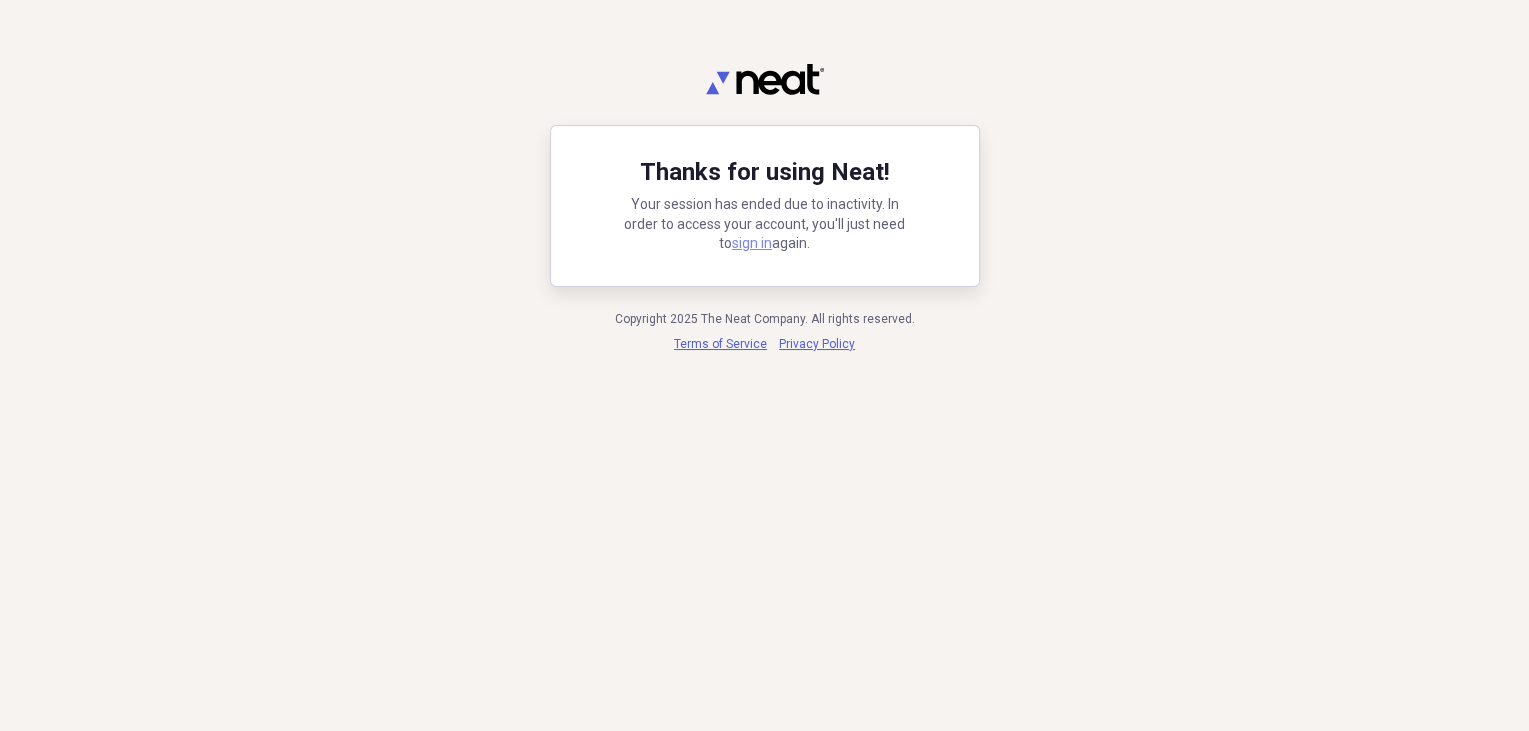 click on "sign in" at bounding box center (752, 243) 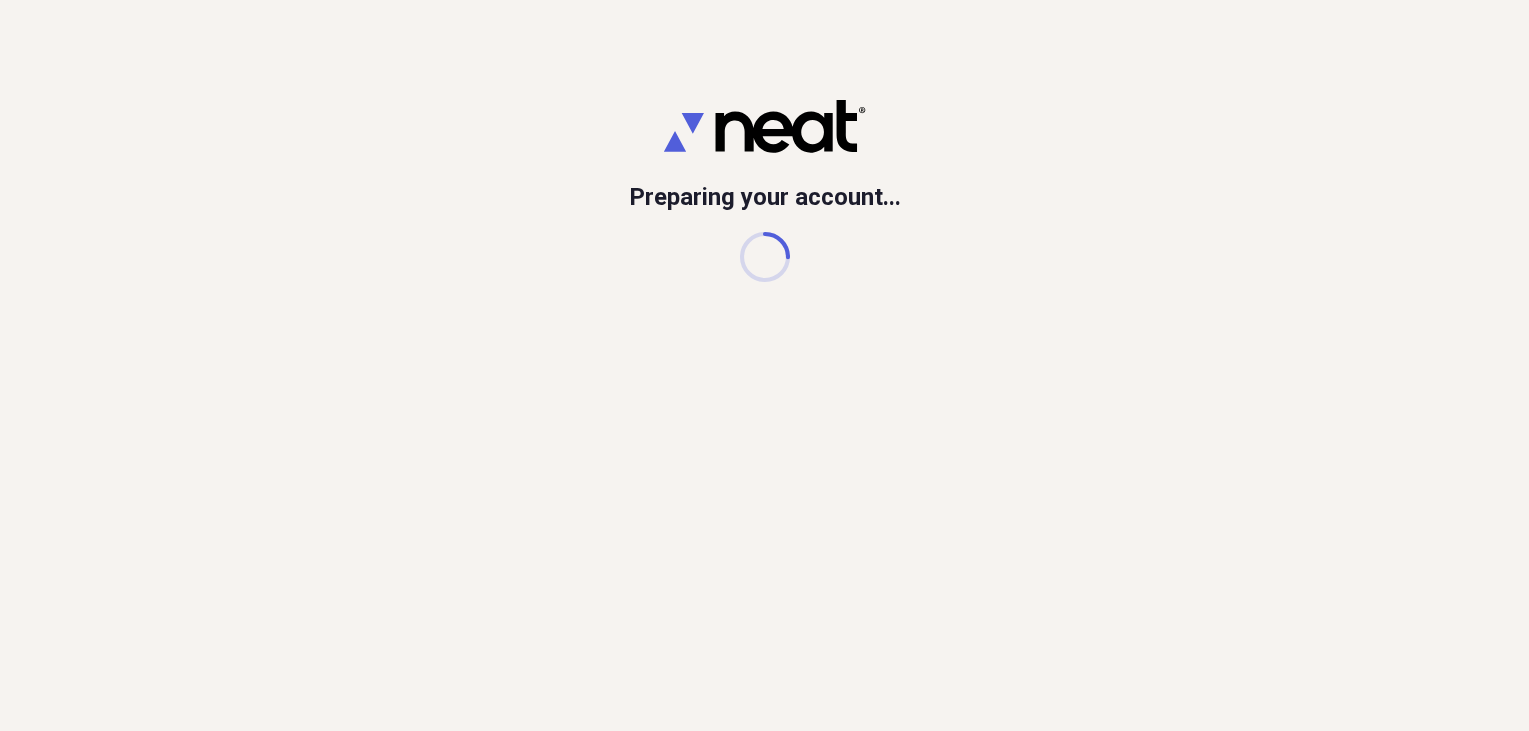 scroll, scrollTop: 0, scrollLeft: 0, axis: both 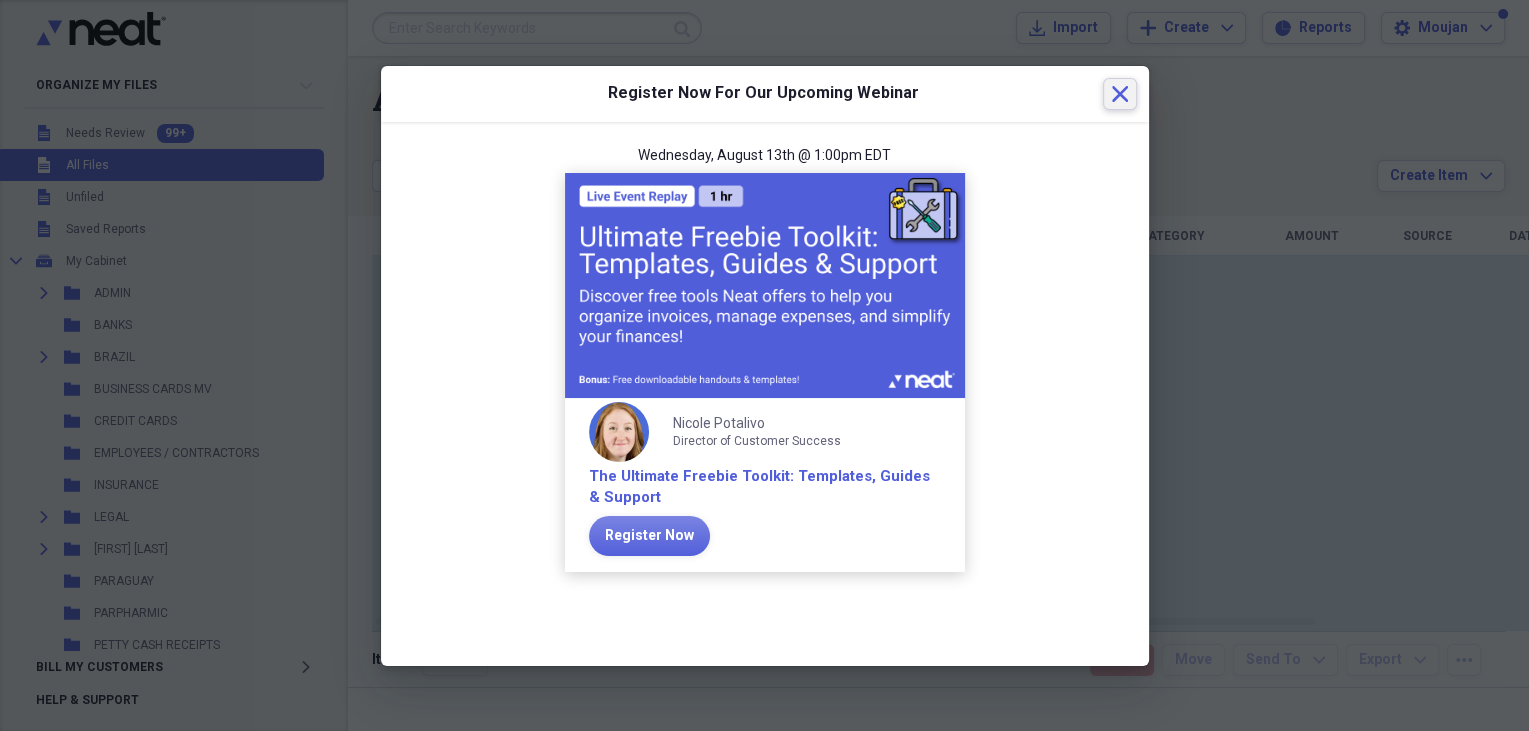 click on "Close" 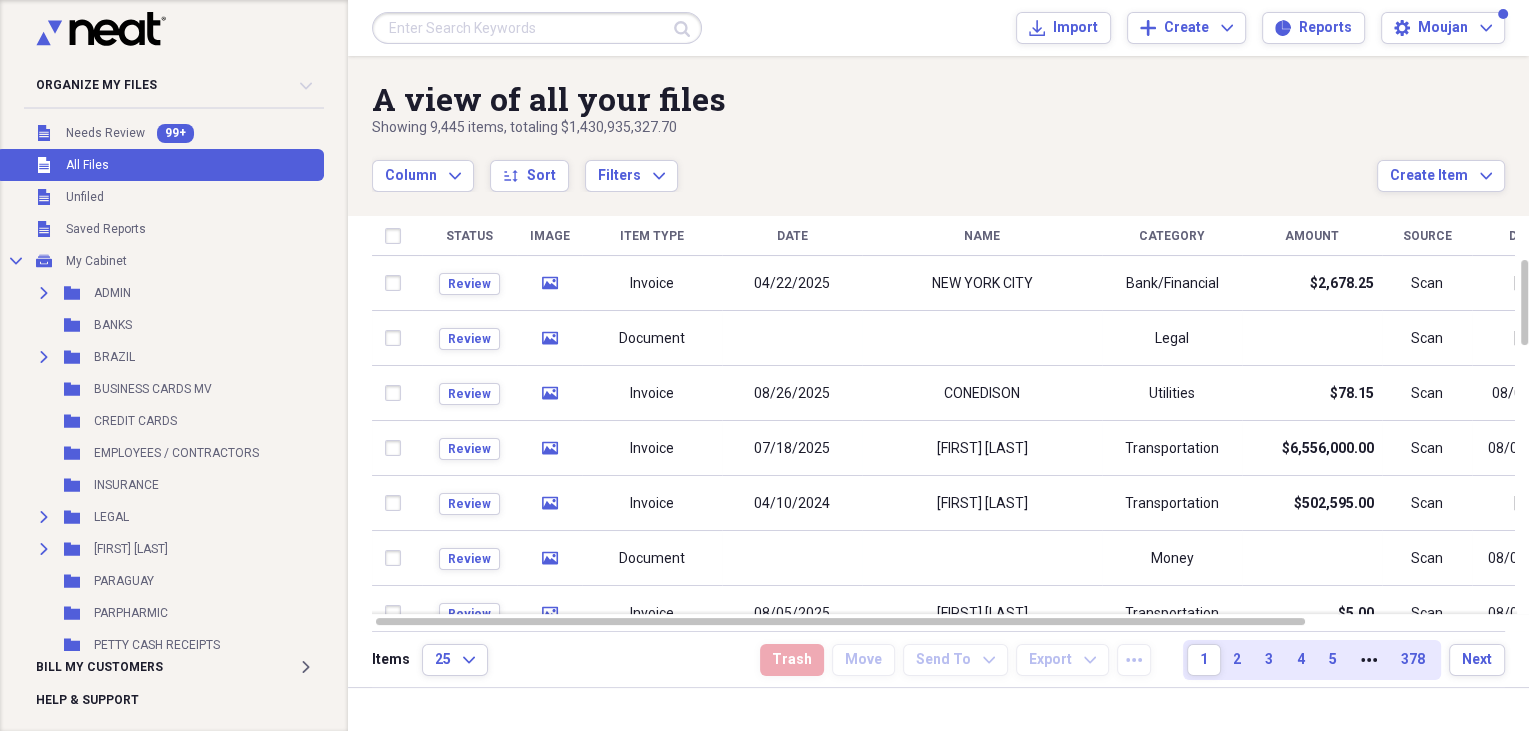 click at bounding box center [537, 28] 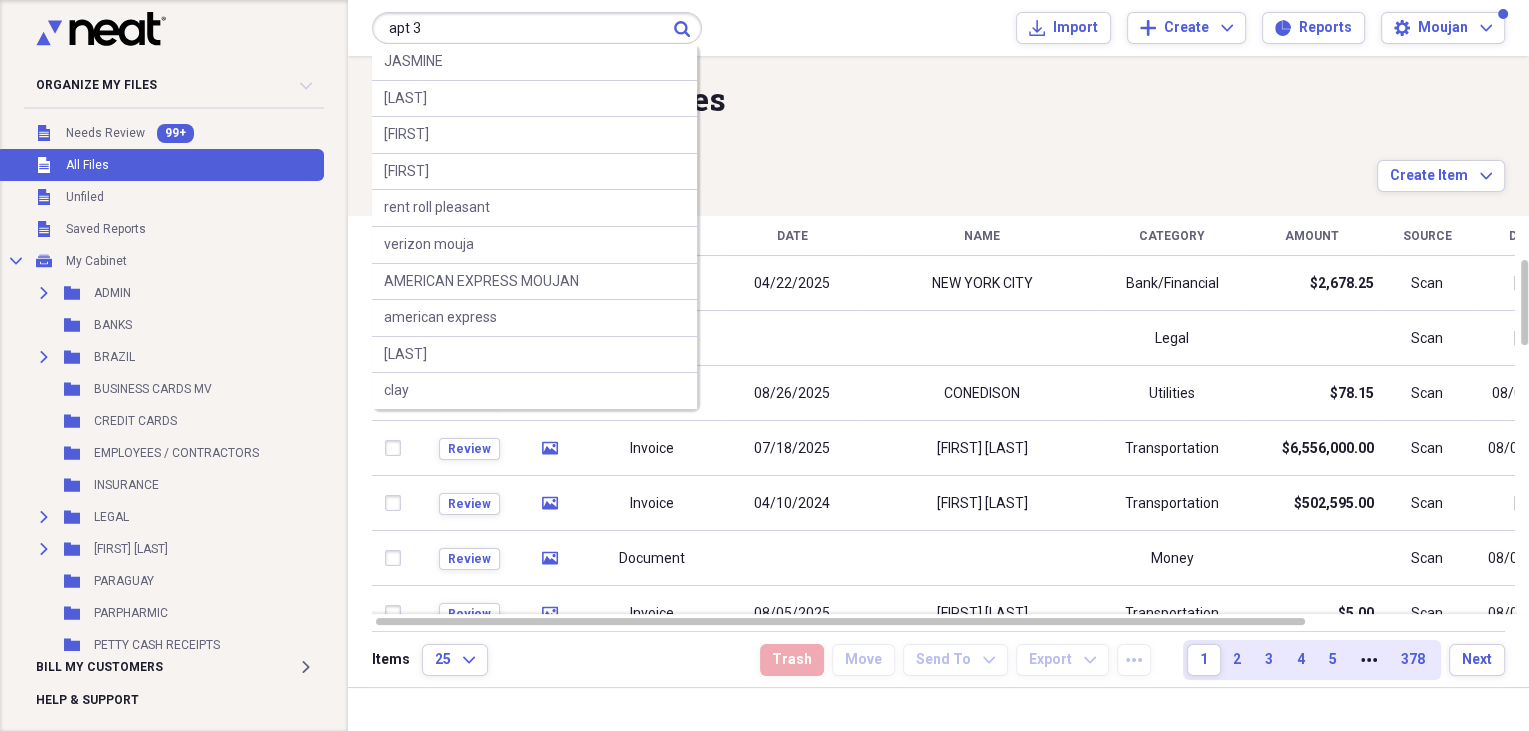 type on "apt 3" 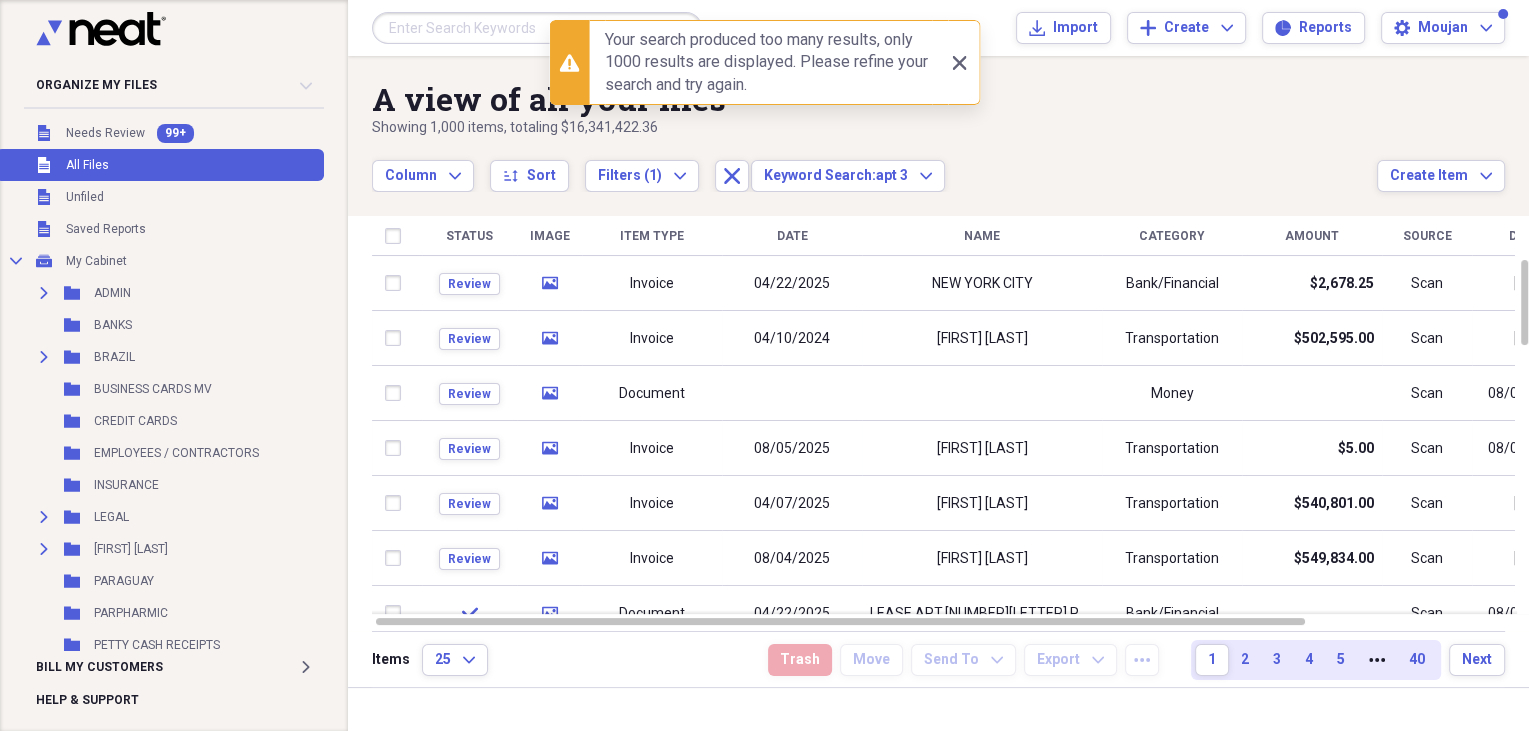 drag, startPoint x: 964, startPoint y: 57, endPoint x: 947, endPoint y: 100, distance: 46.238514 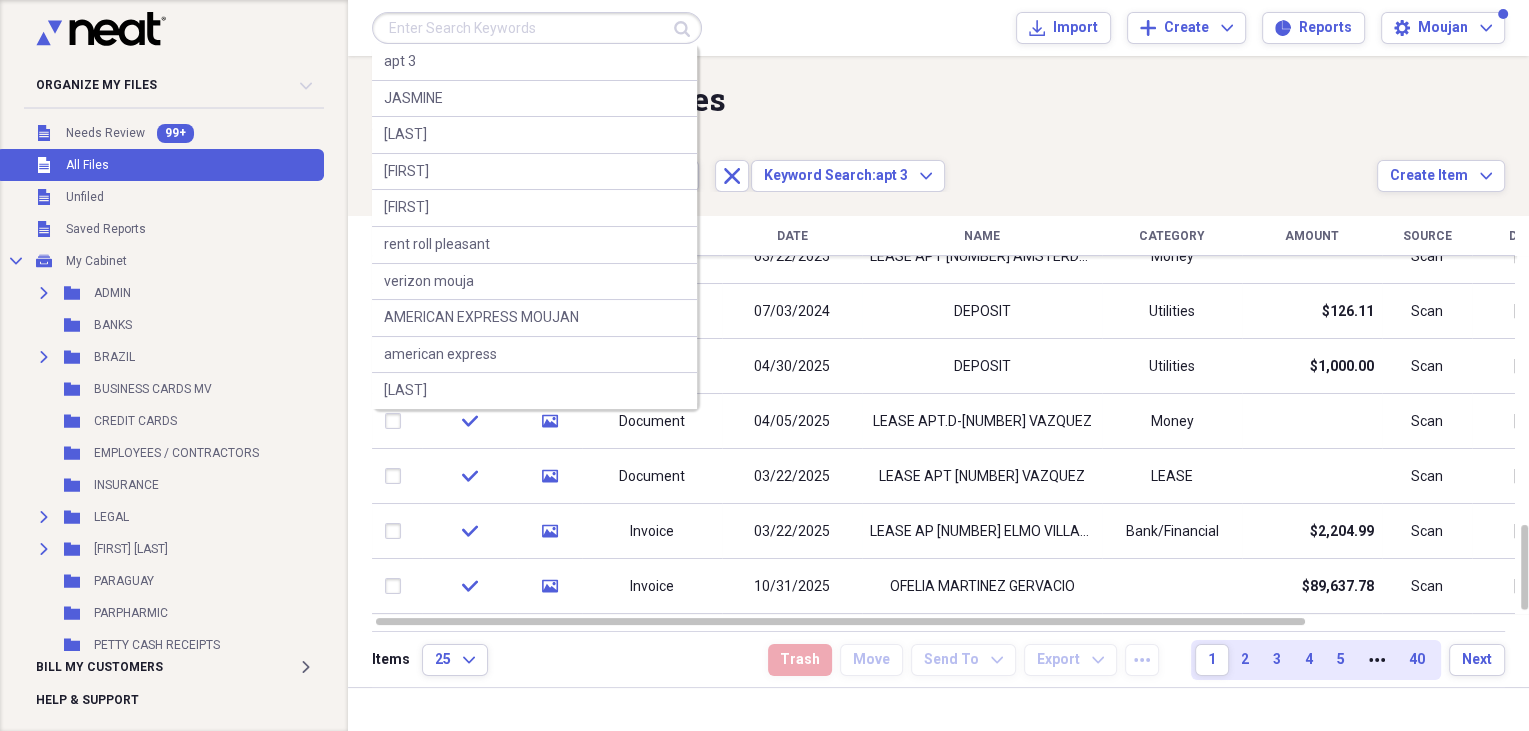 click at bounding box center (537, 28) 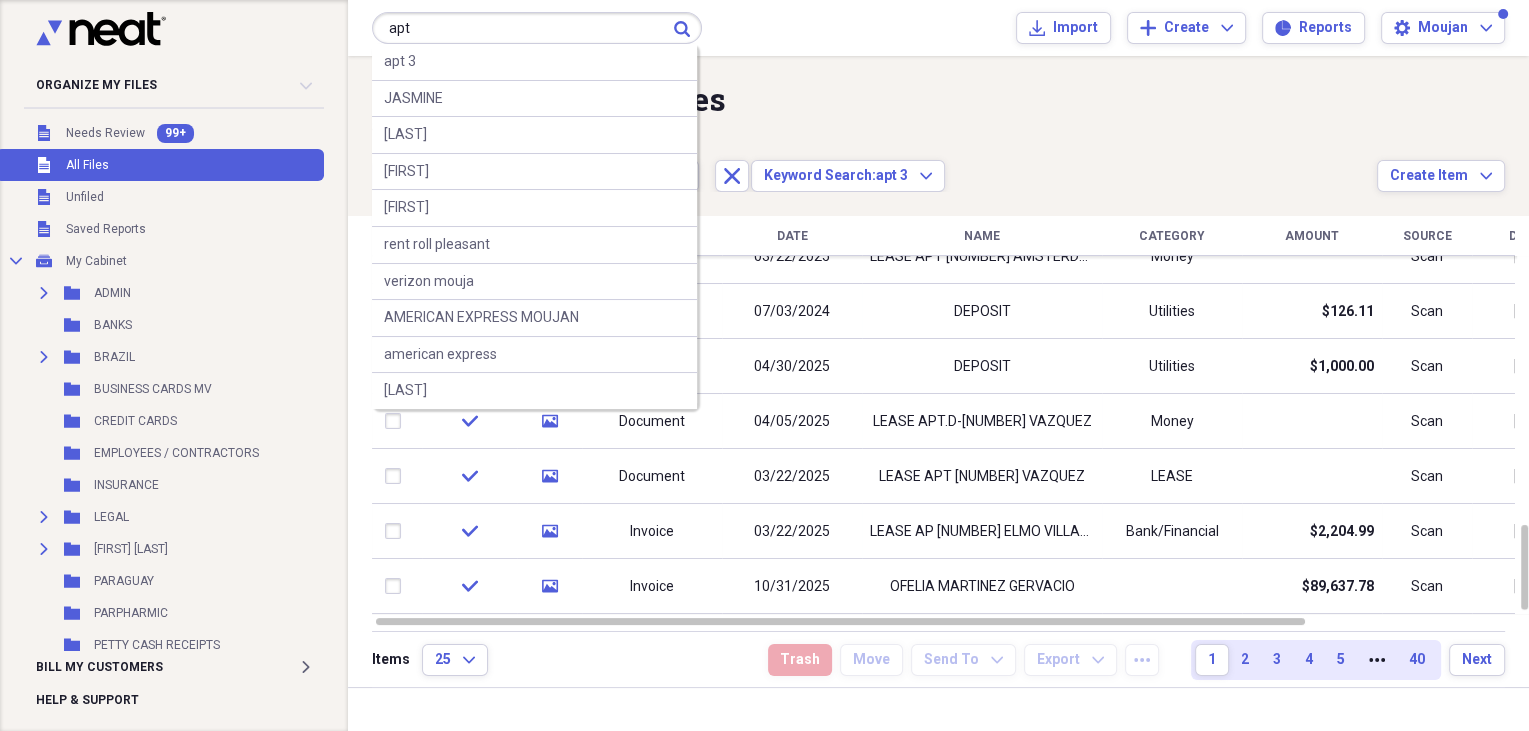 type on "apt" 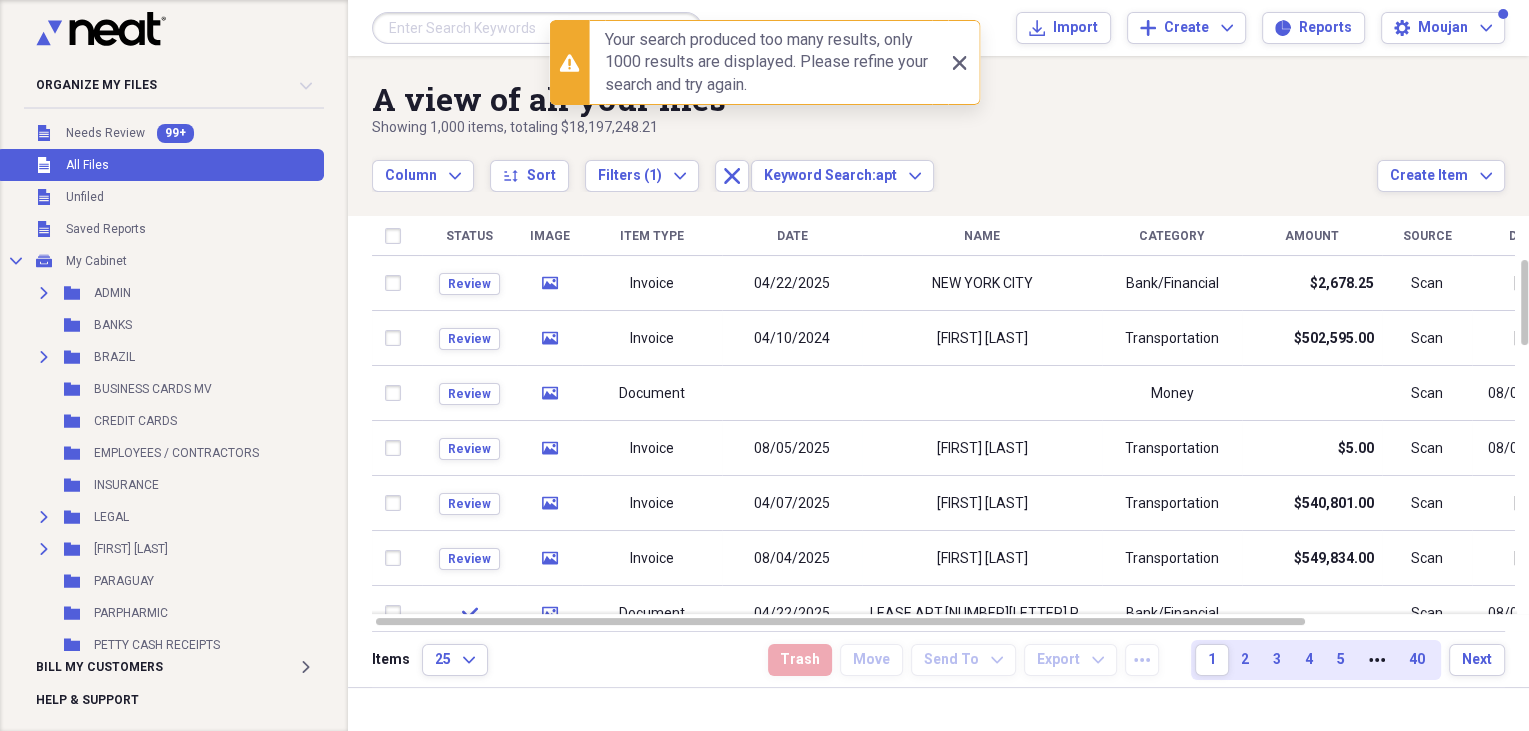 drag, startPoint x: 966, startPoint y: 62, endPoint x: 899, endPoint y: 55, distance: 67.36468 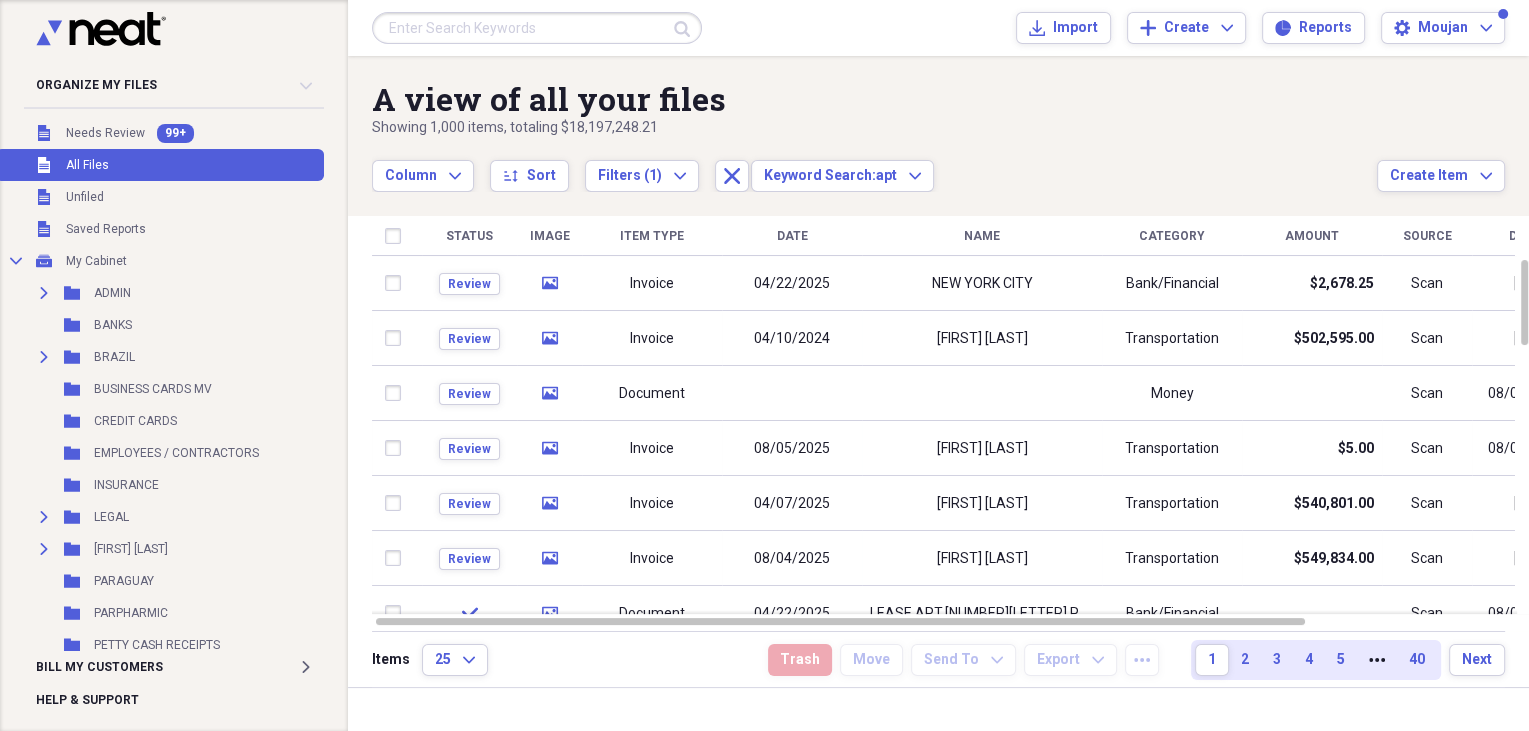 click at bounding box center [537, 28] 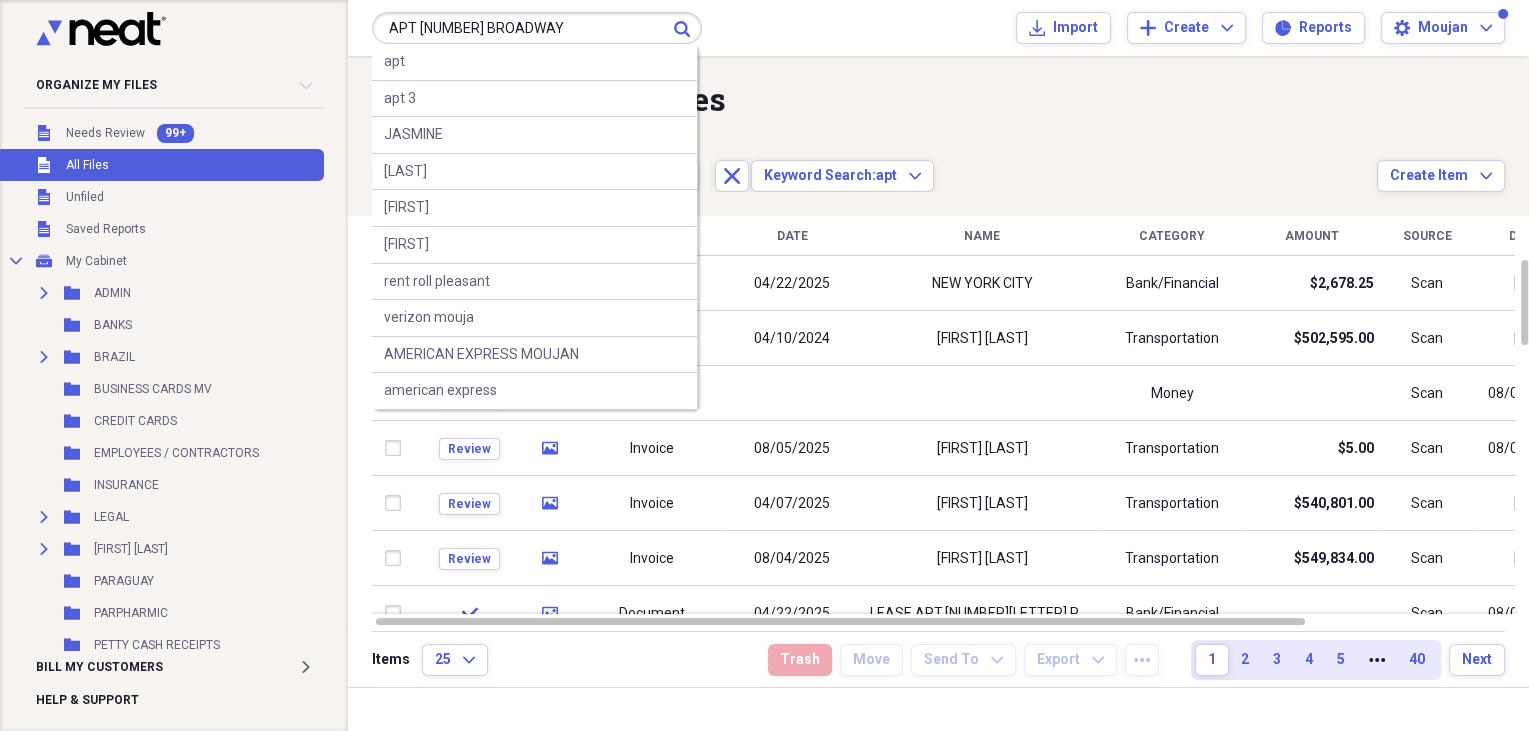 type on "APT [NUMBER] BROADWAY" 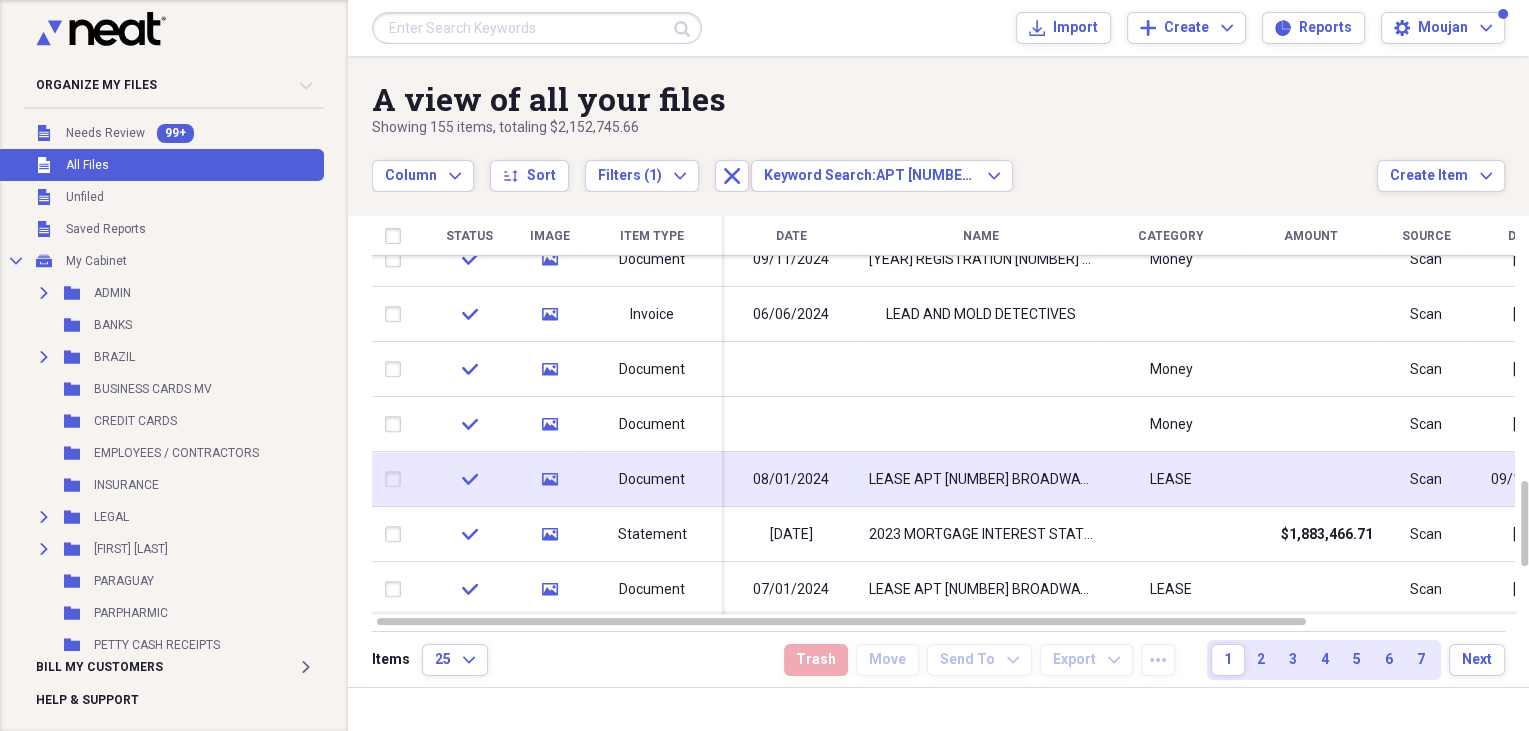 click on "LEASE APT [NUMBER] BROADWAY HETHERINGTON" at bounding box center (981, 480) 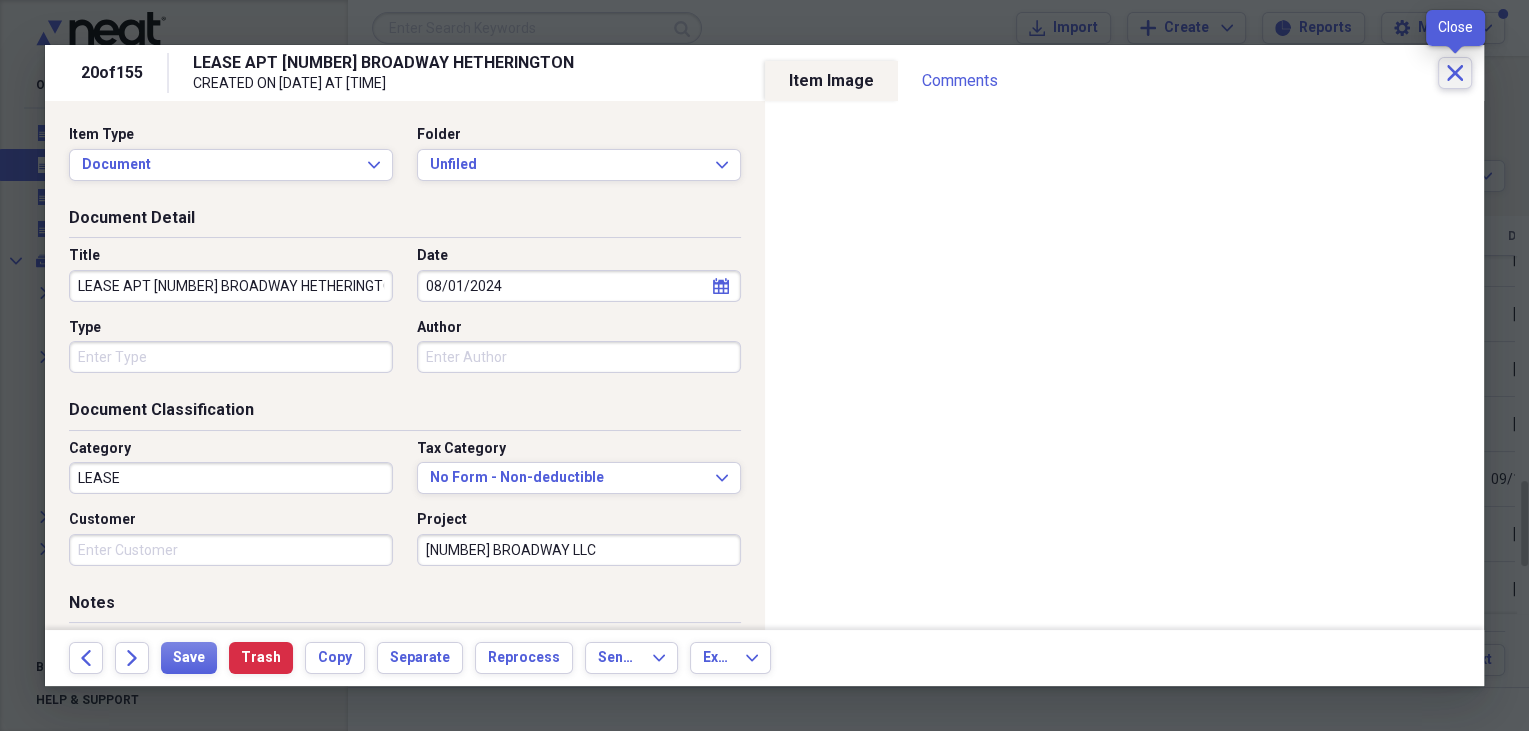 click on "Close" 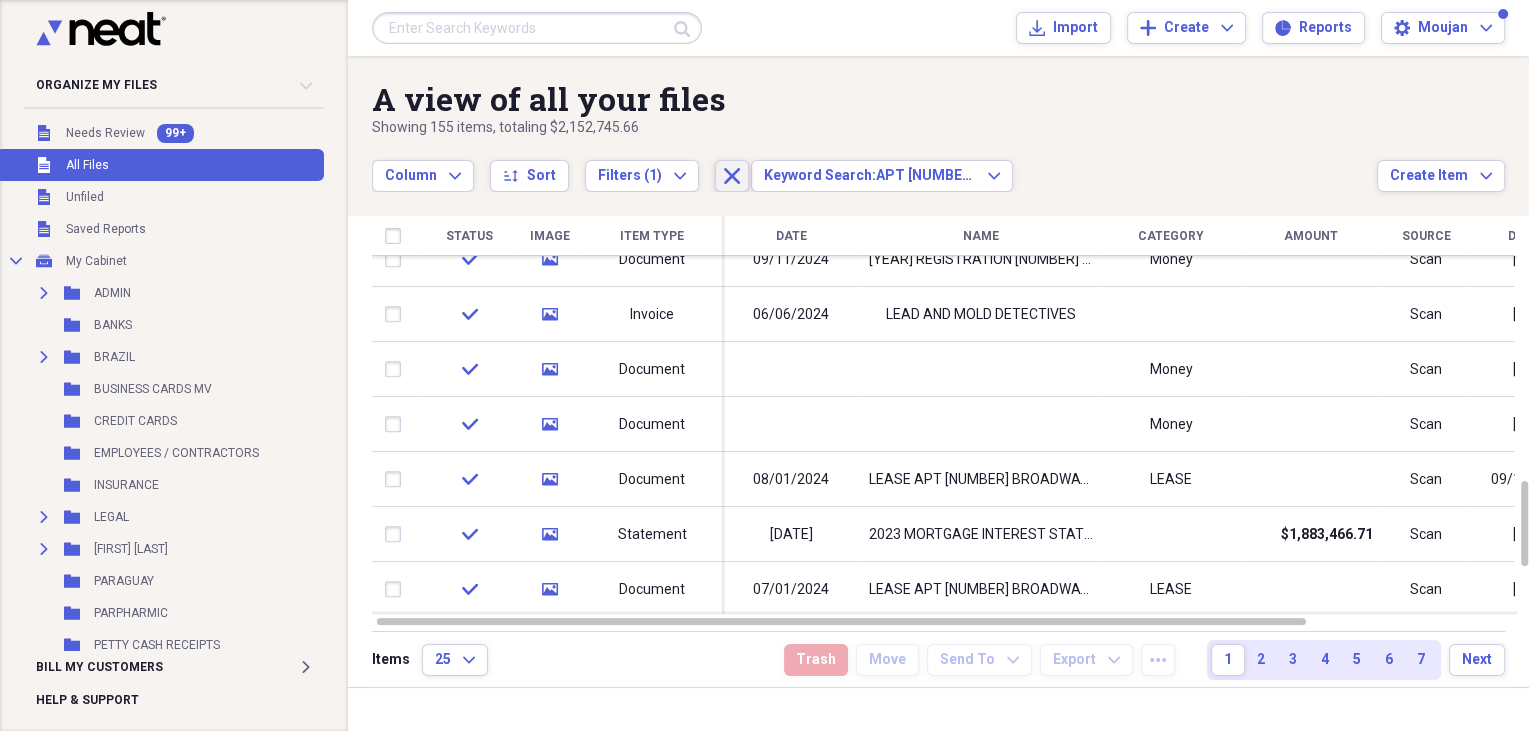 click 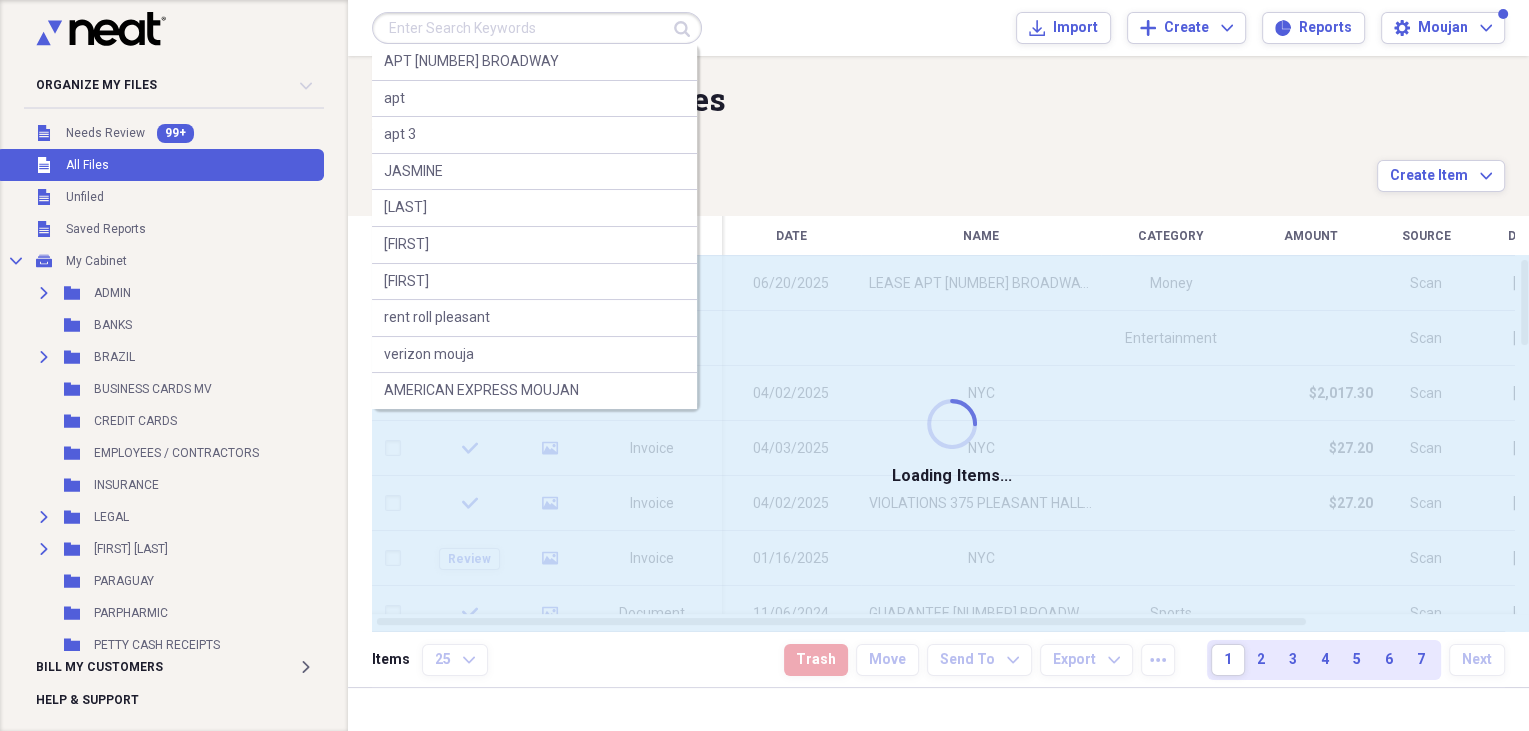 click at bounding box center (537, 28) 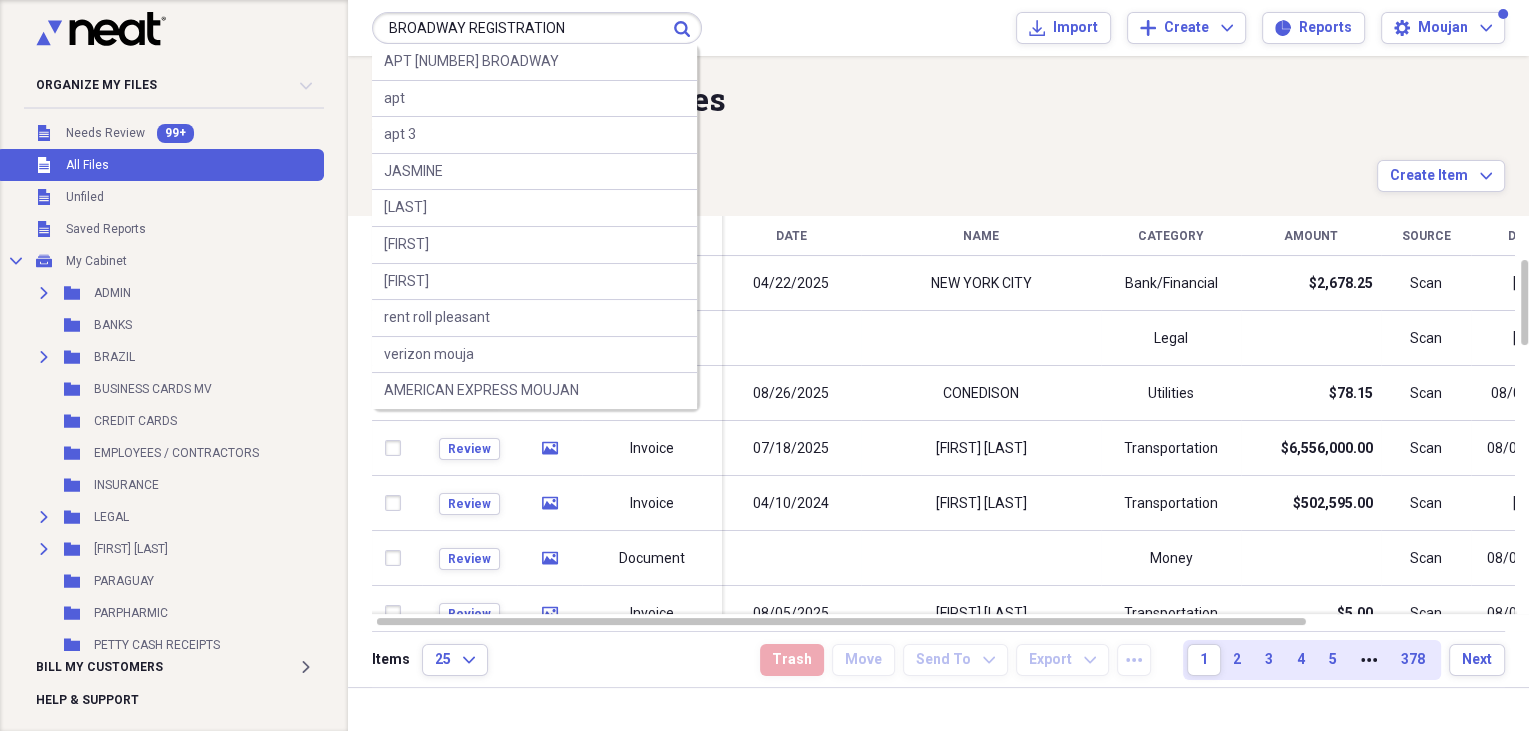 type on "BROADWAY REGISTRATION" 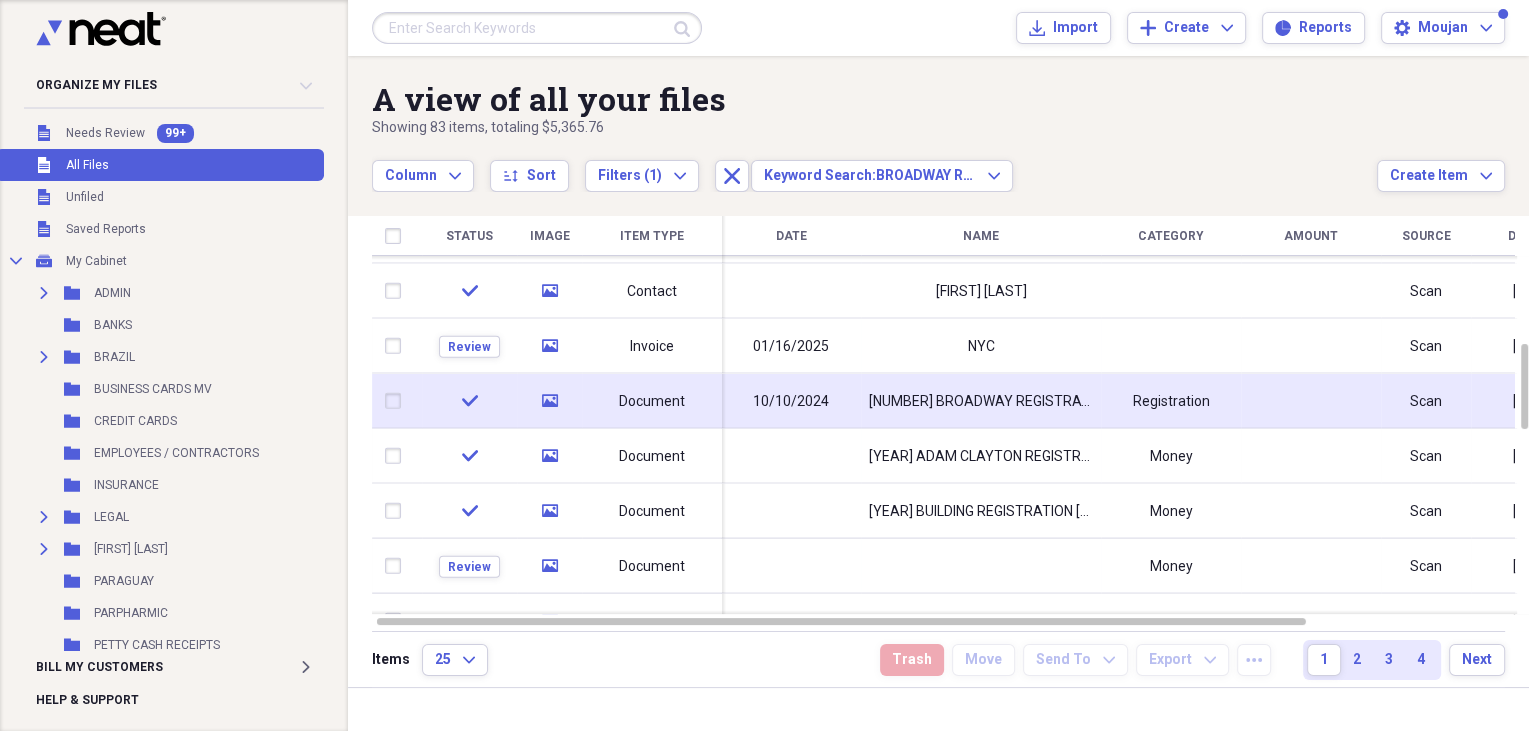 click on "[NUMBER] BROADWAY REGISTRATION" at bounding box center [981, 401] 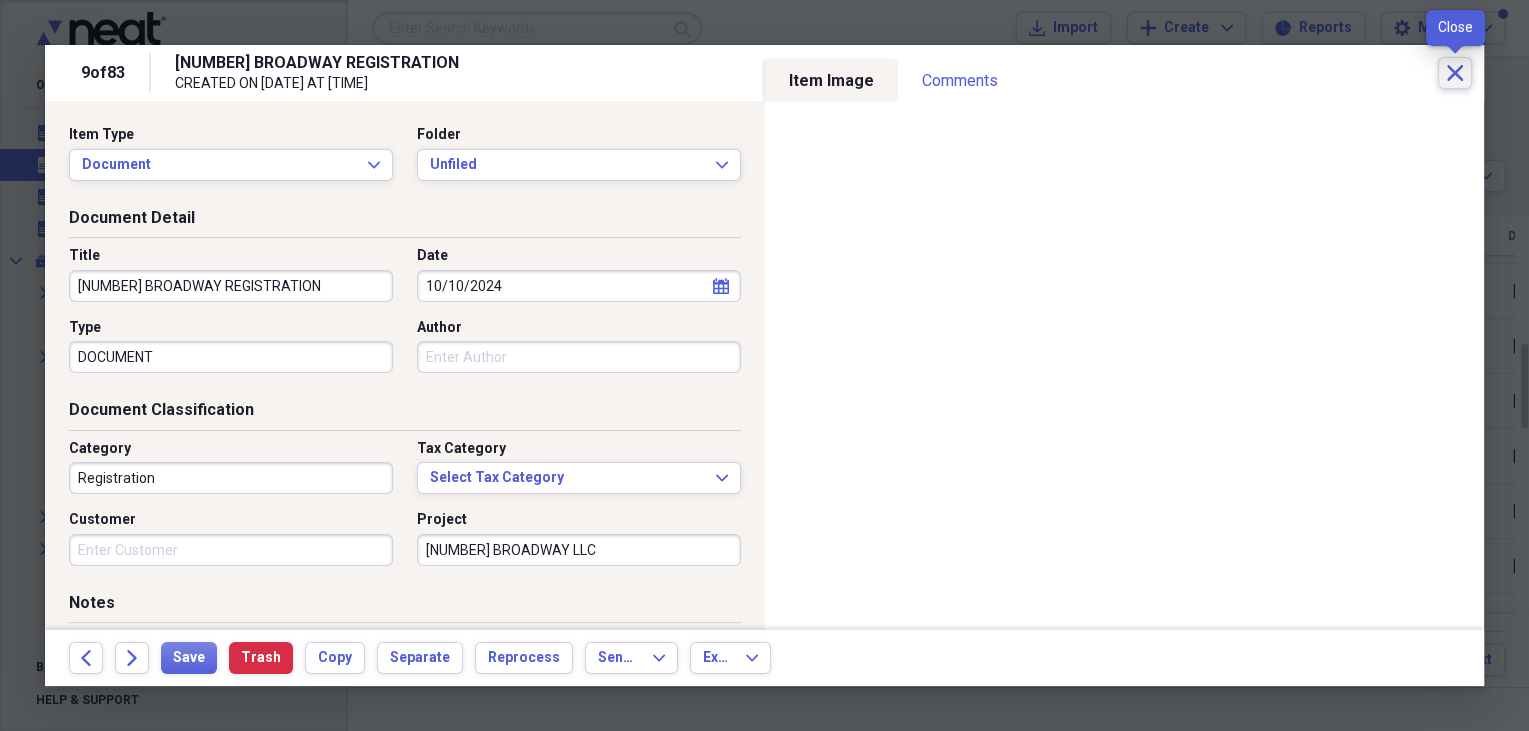 click 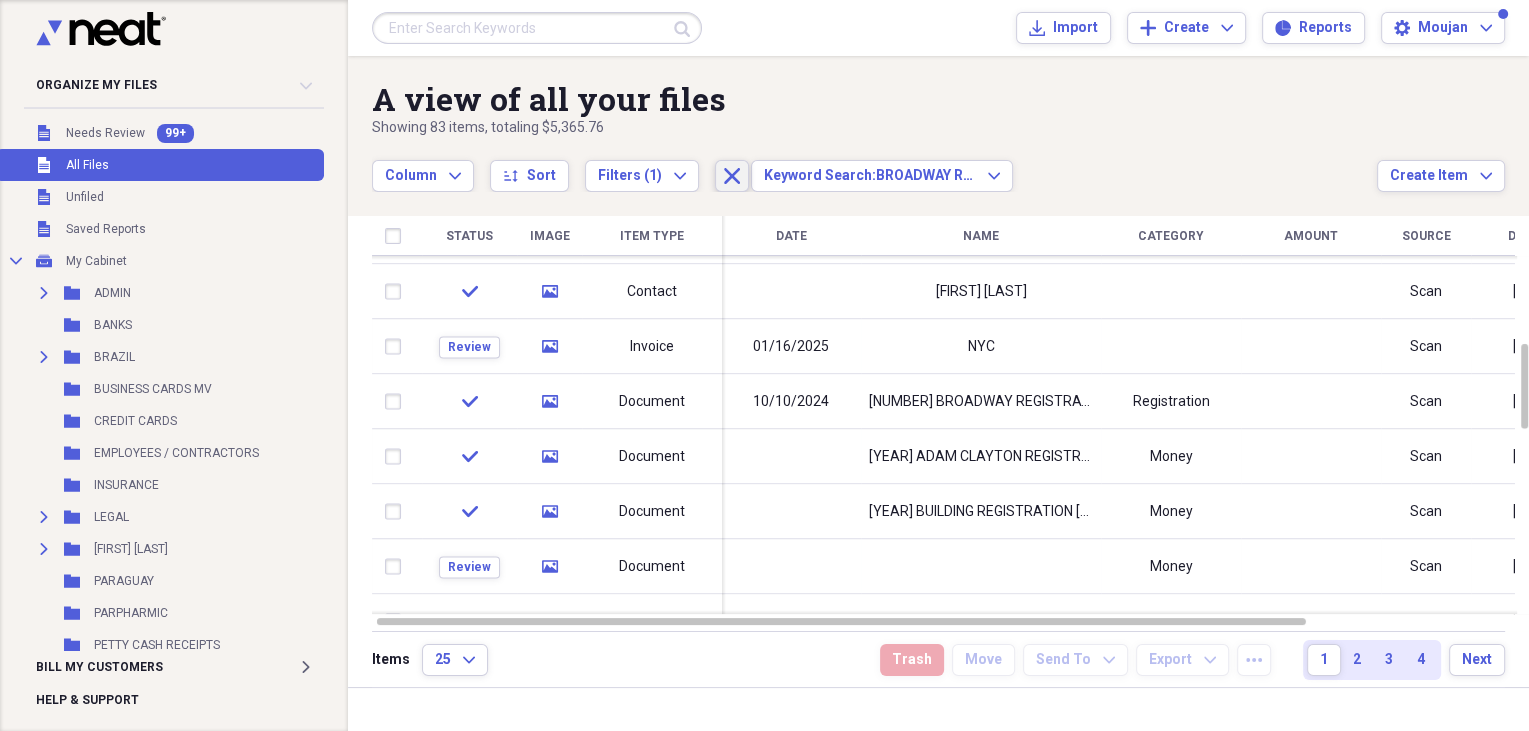 click on "Close" at bounding box center (732, 176) 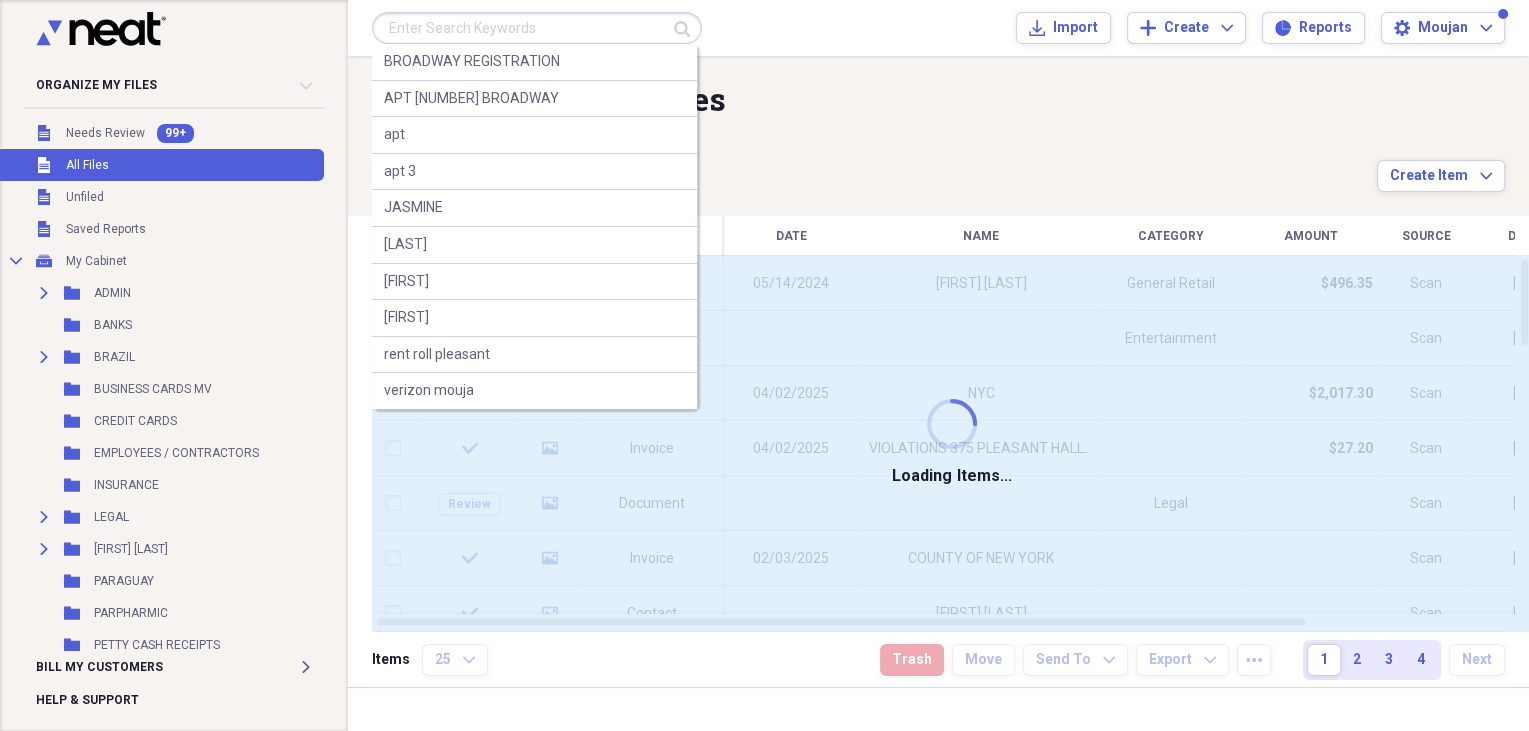 click at bounding box center [537, 28] 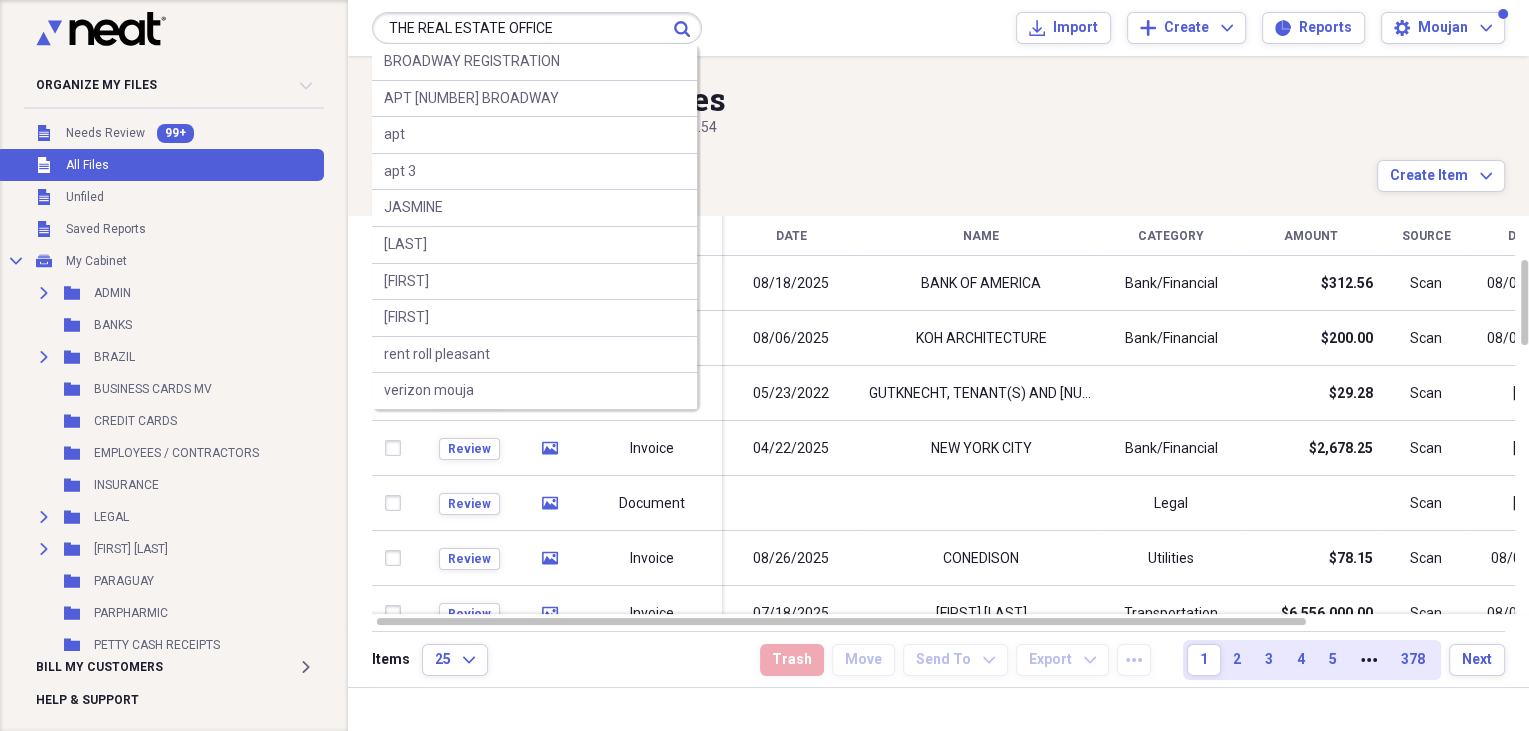 type on "THE REAL ESTATE OFFICE" 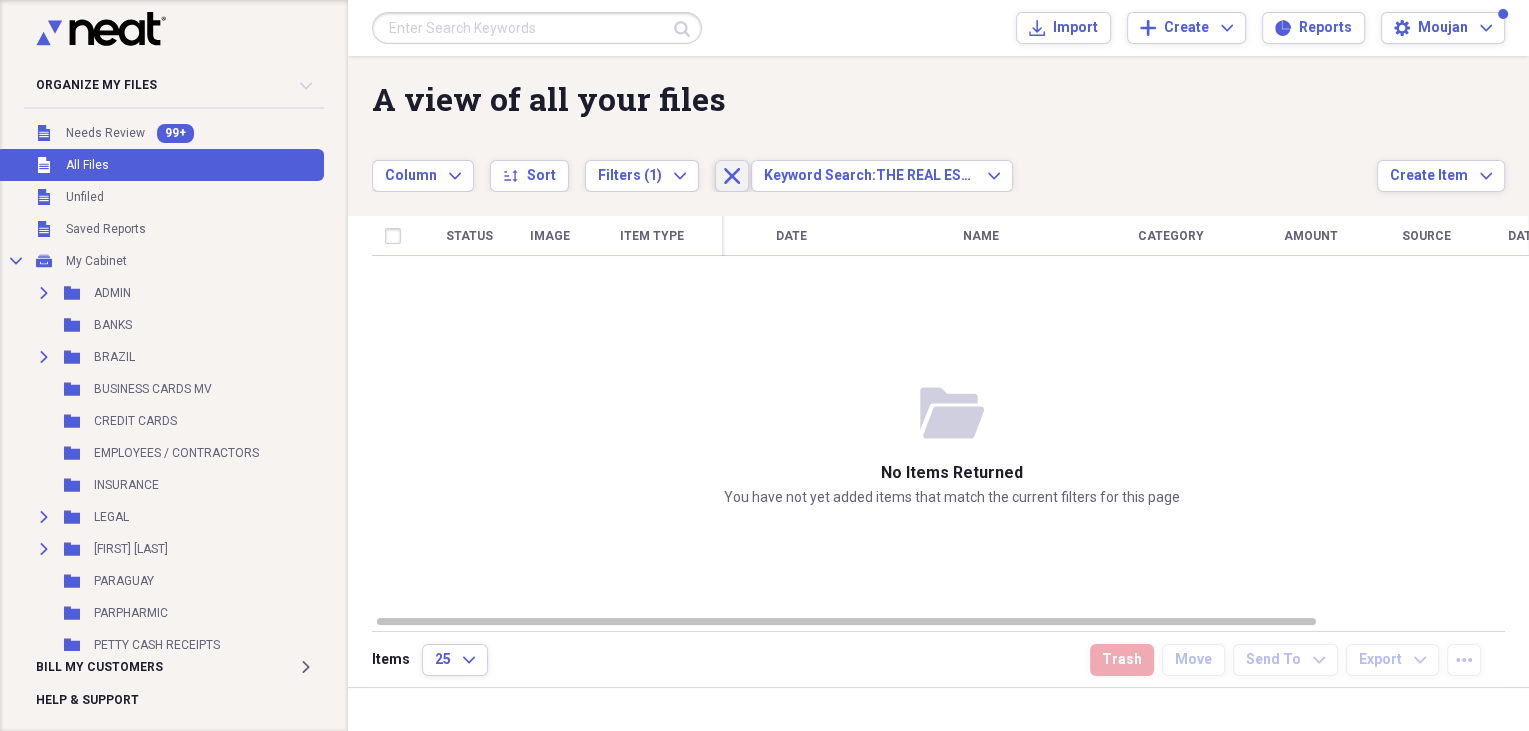click on "Close" 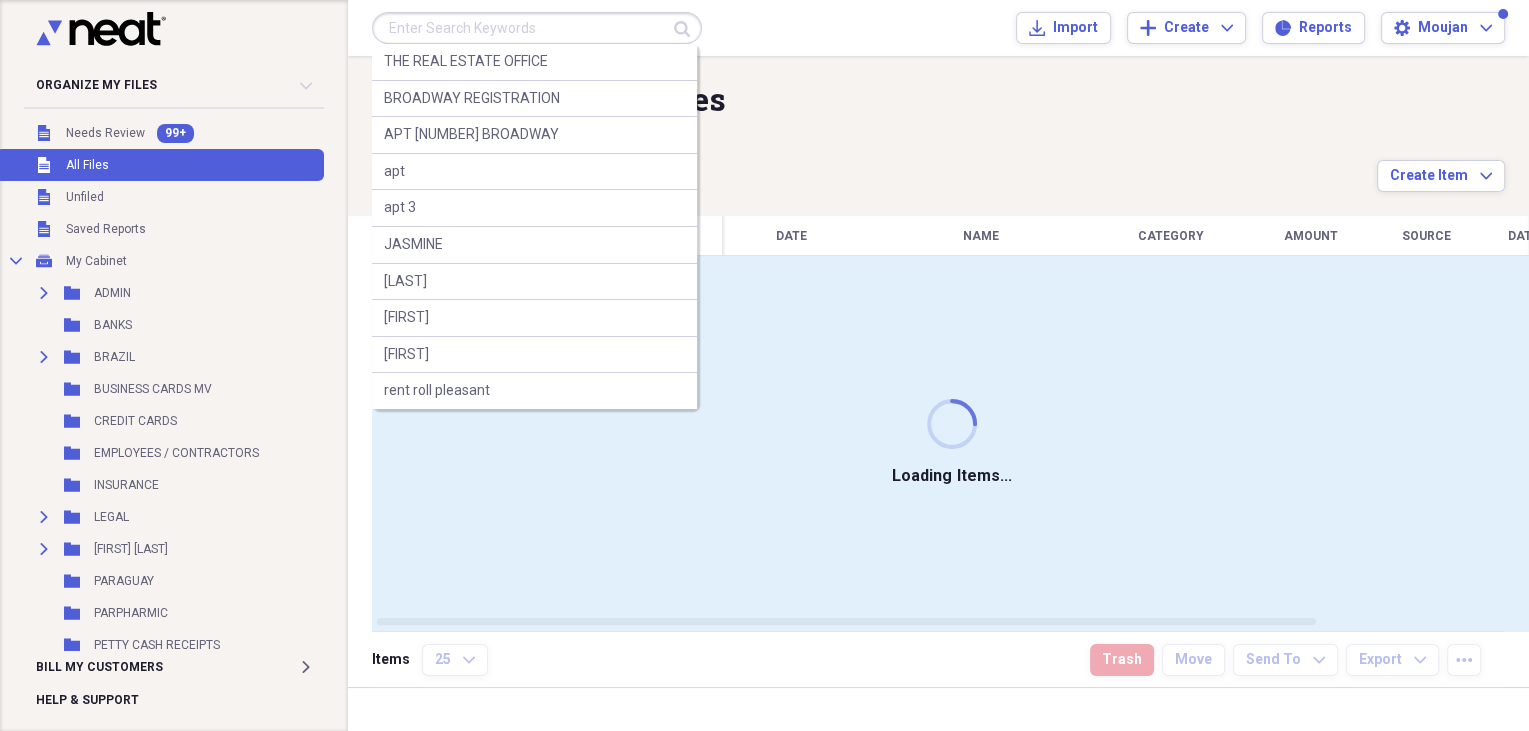 click at bounding box center (537, 28) 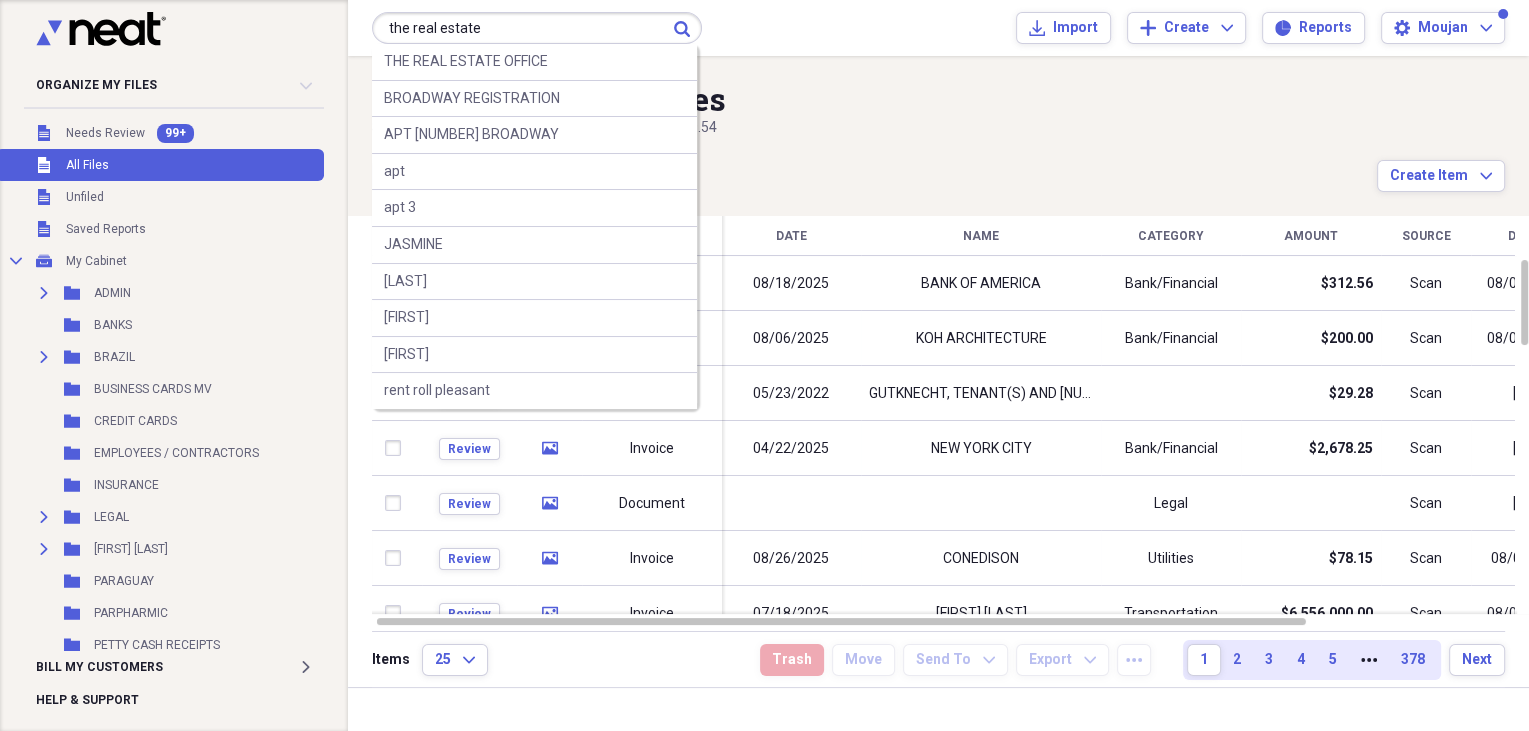 type on "the real estate" 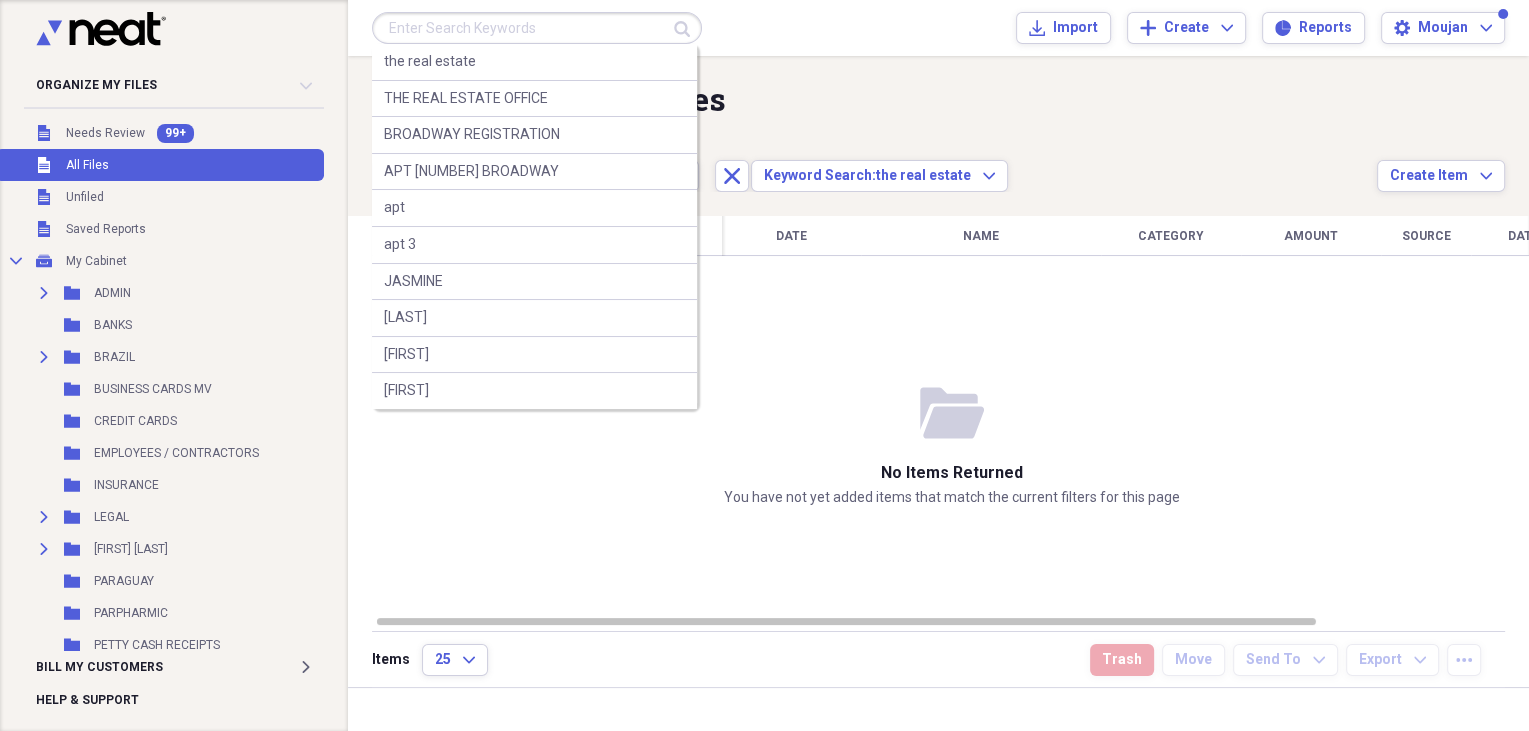click at bounding box center [537, 28] 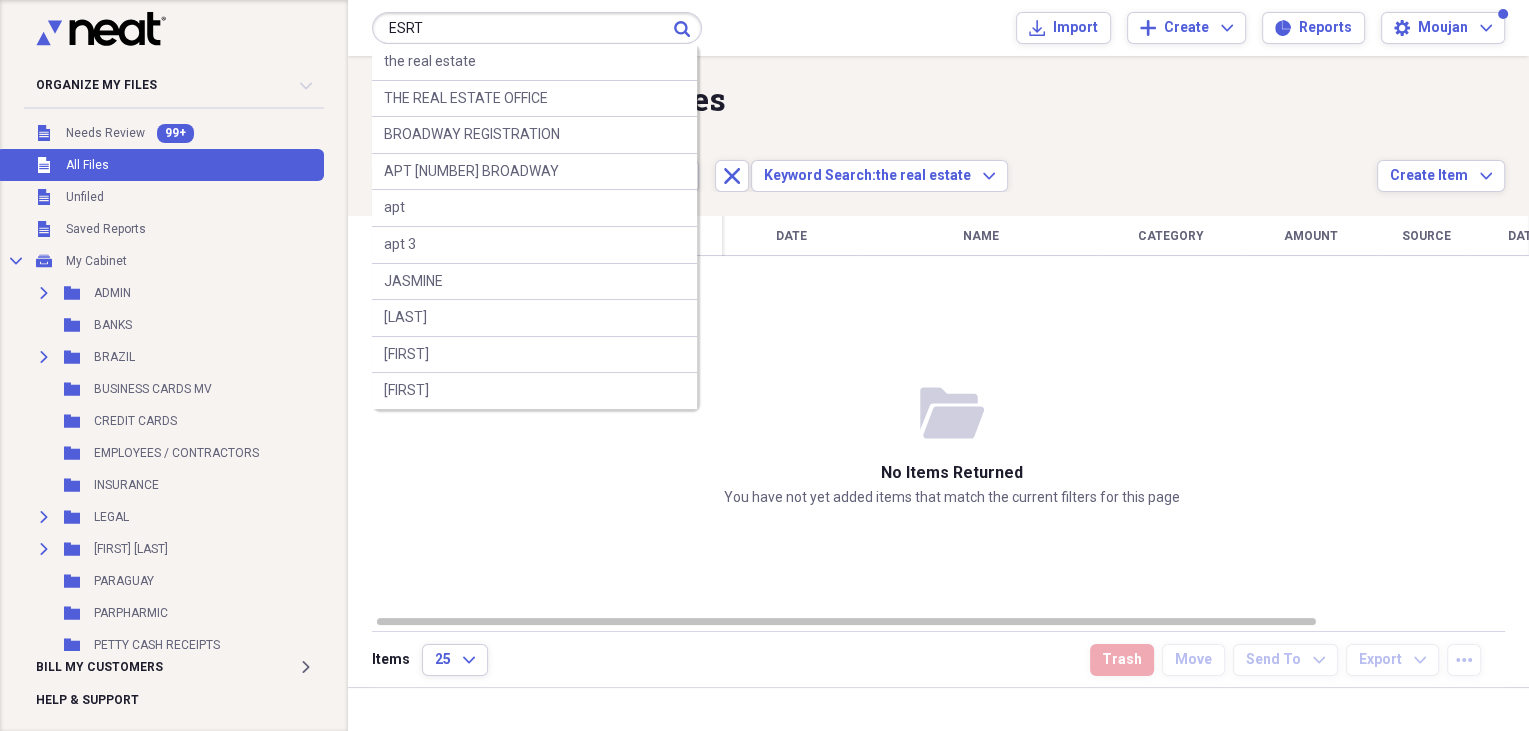 type on "ESRT" 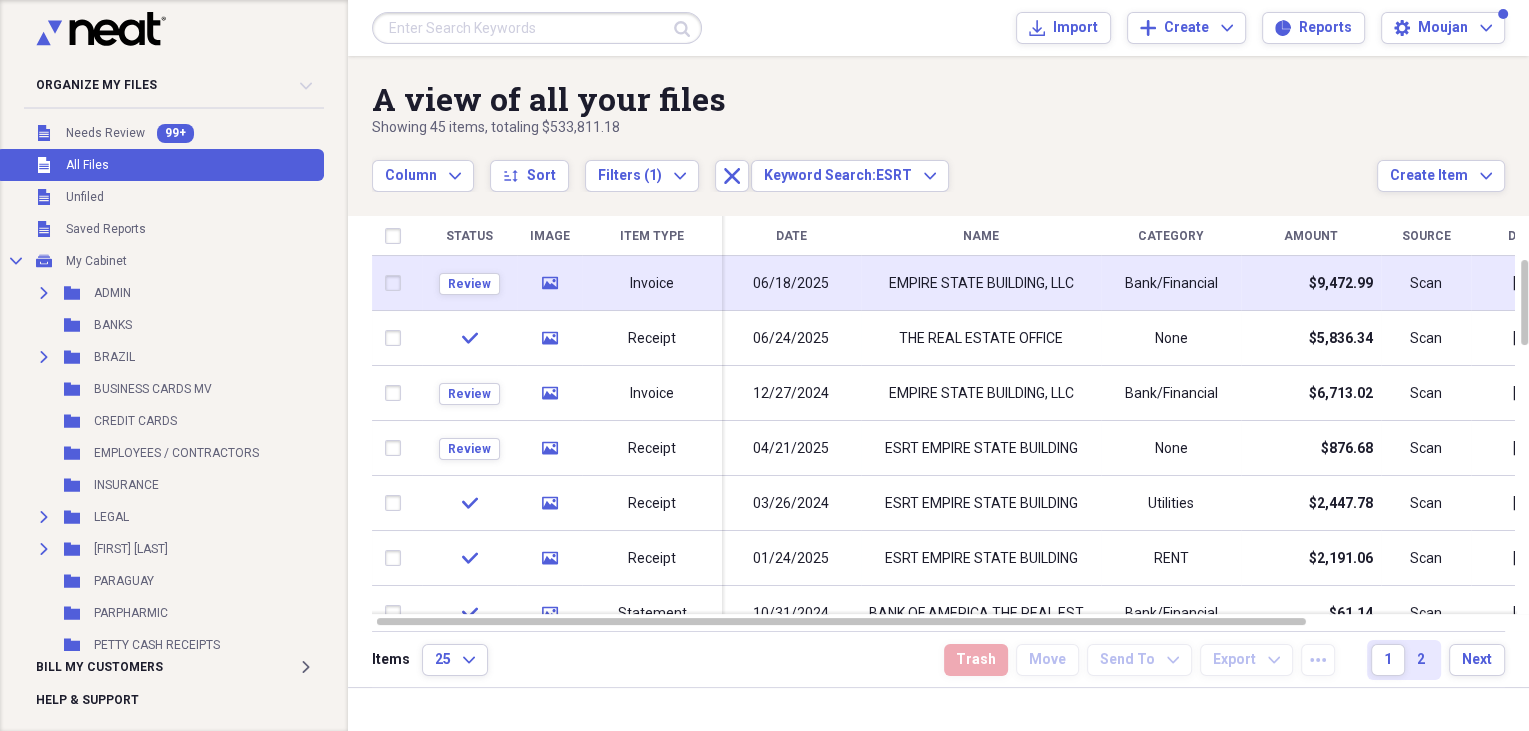 drag, startPoint x: 1039, startPoint y: 300, endPoint x: 1026, endPoint y: 288, distance: 17.691807 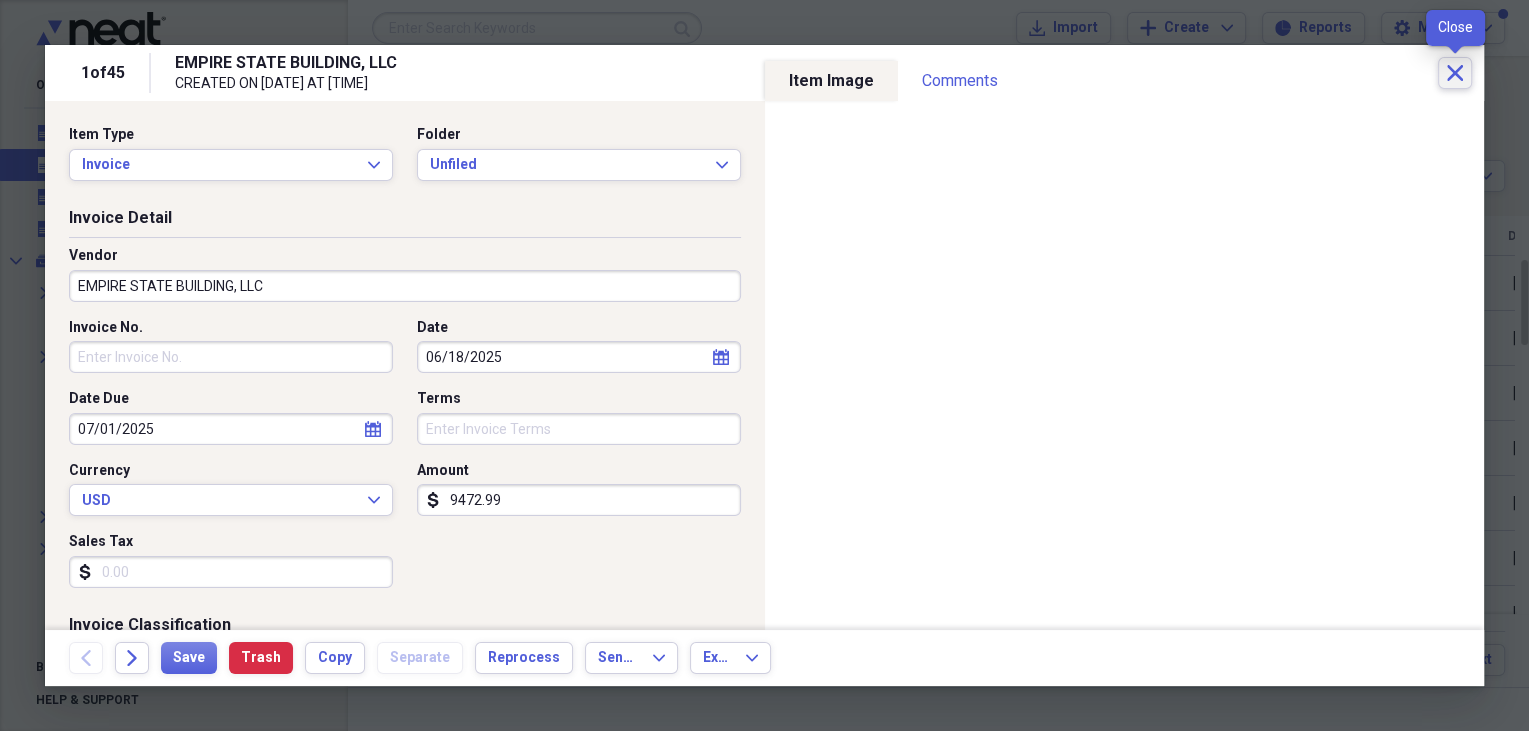 click 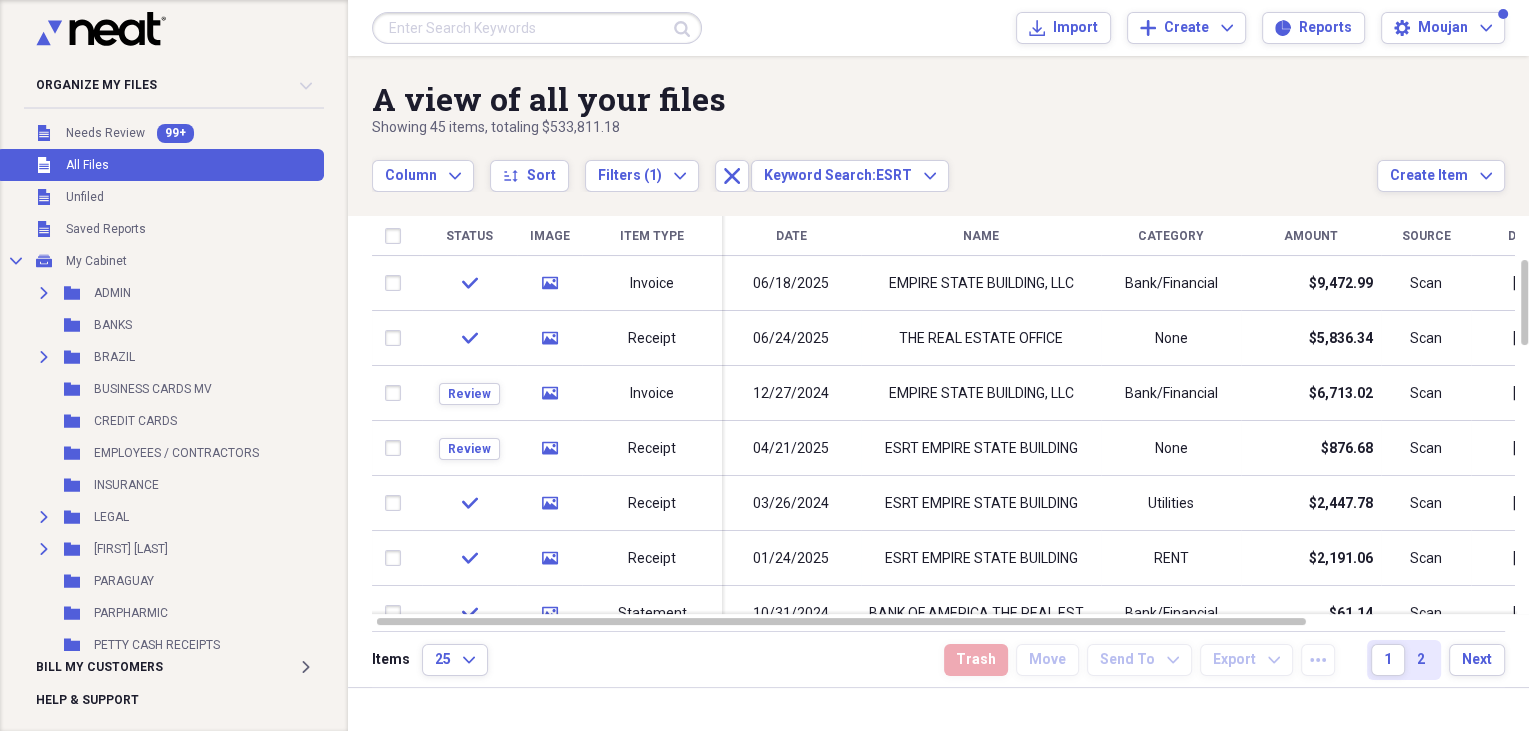 click on "Column Expand sort Sort Filters (1) Expand Close Keyword Search:  ESrt Expand" at bounding box center (874, 165) 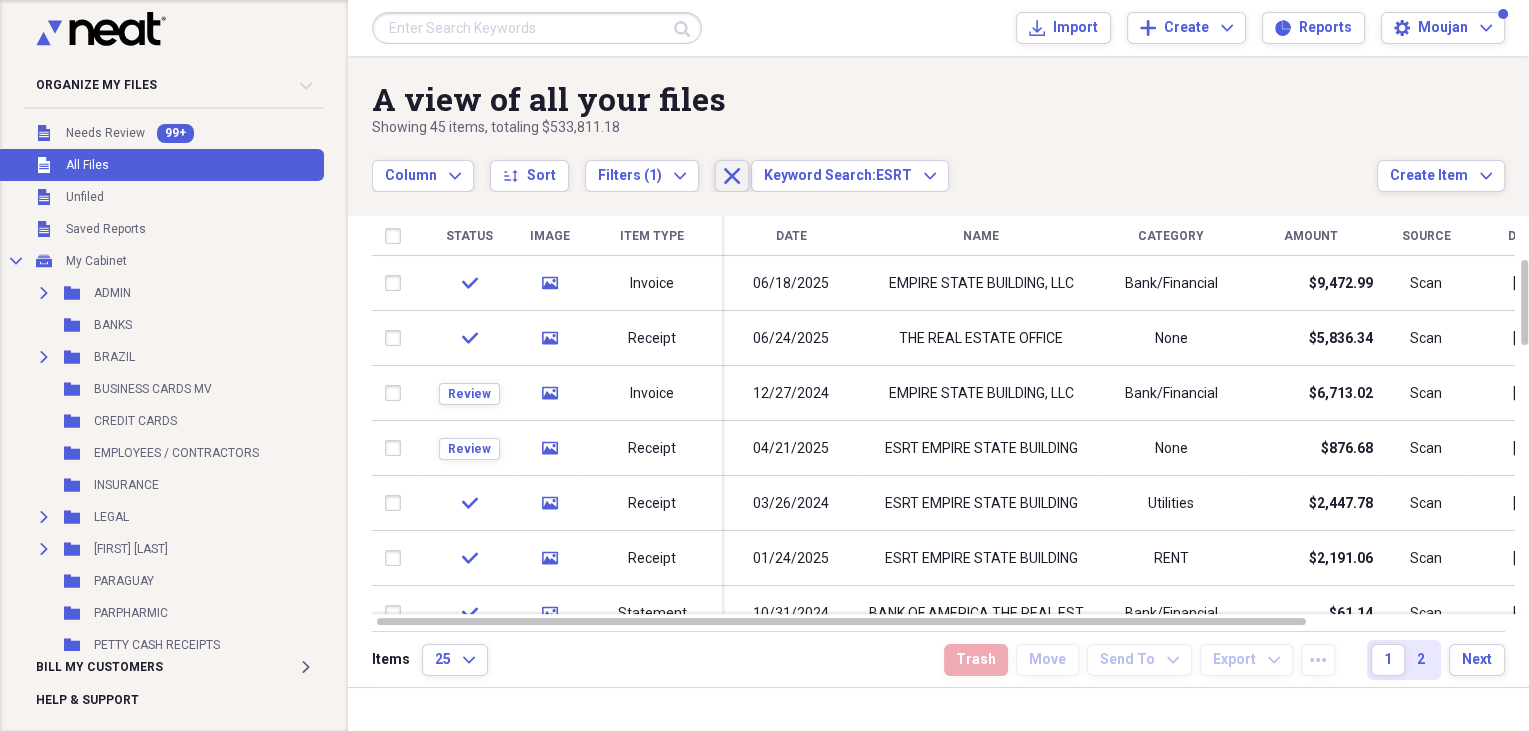 click on "Close" at bounding box center (732, 176) 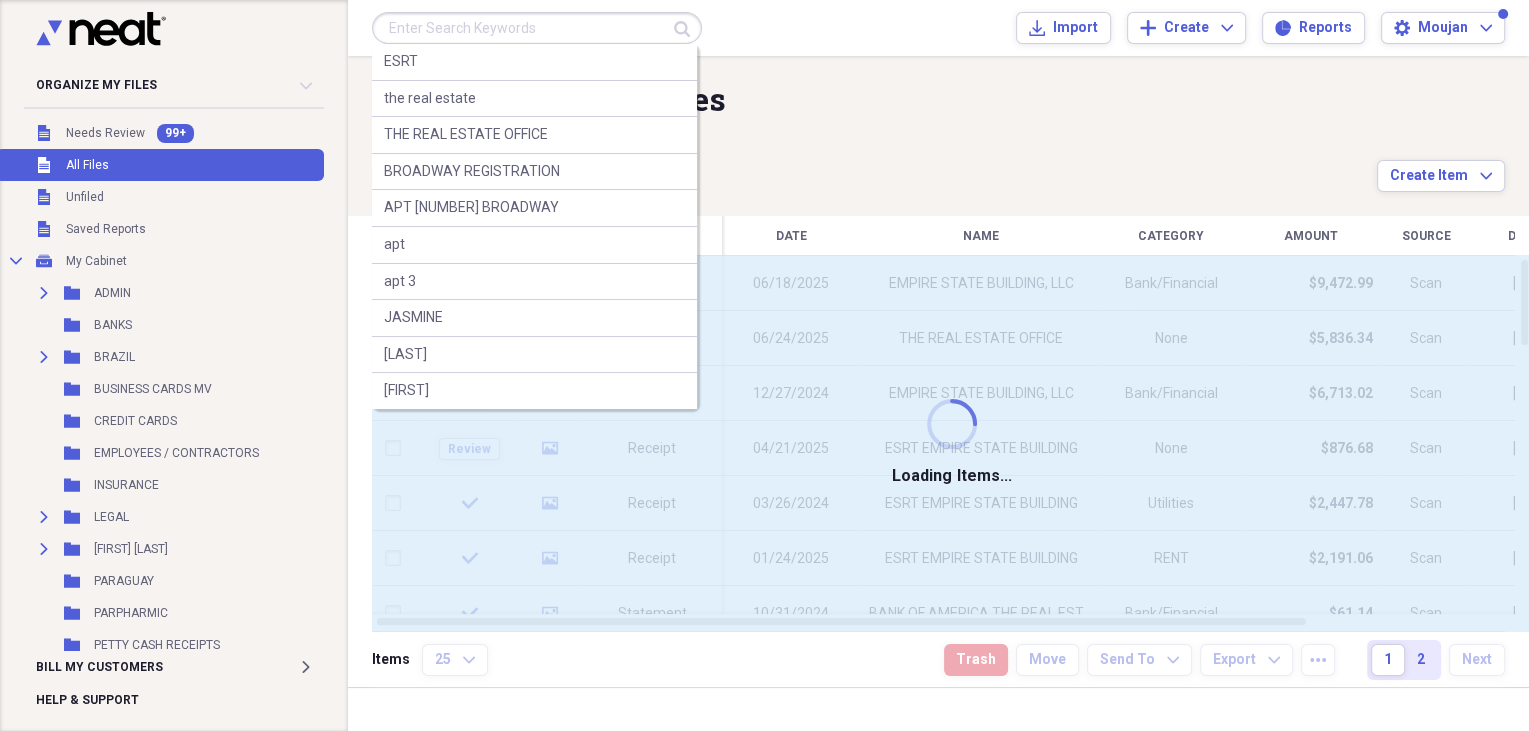 click at bounding box center (537, 28) 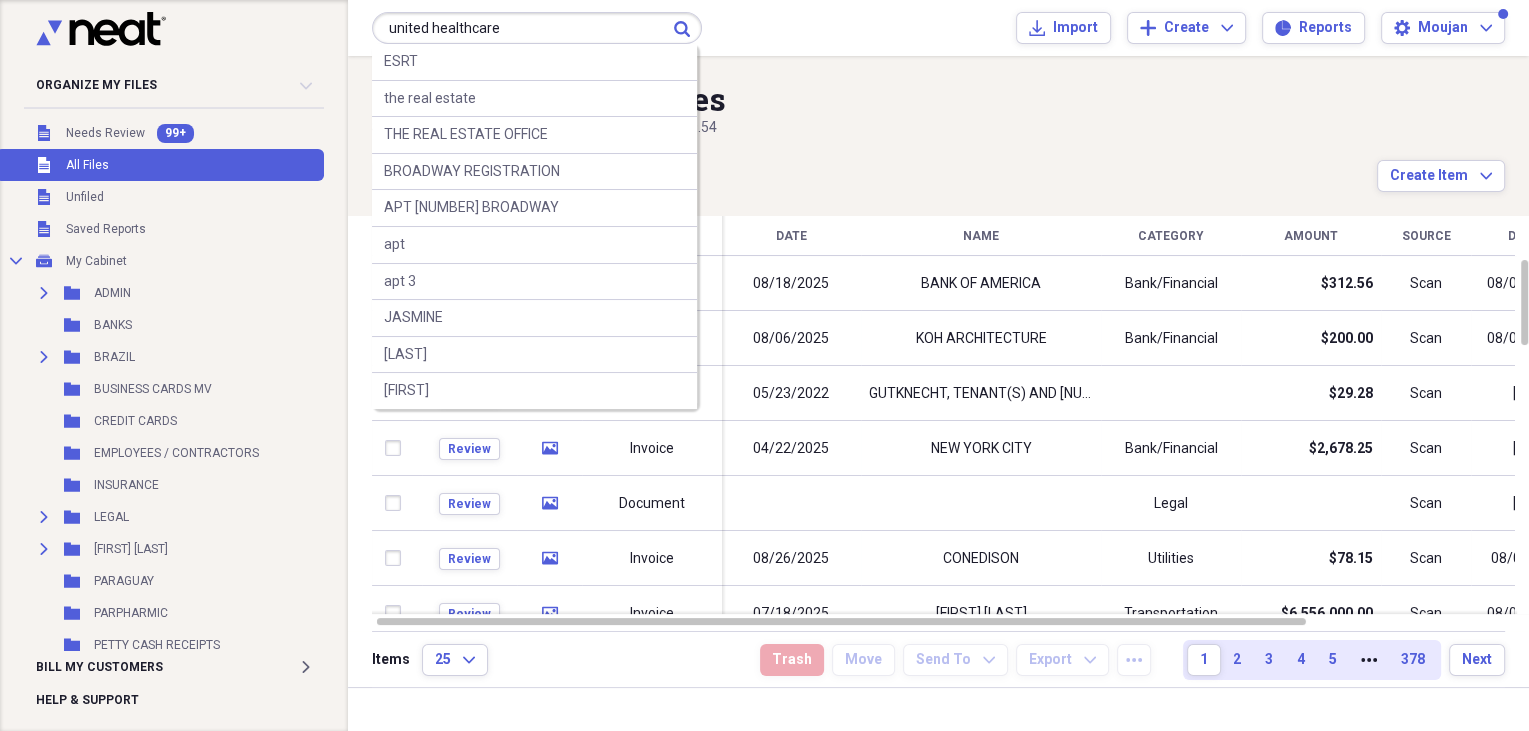 type on "united healthcare" 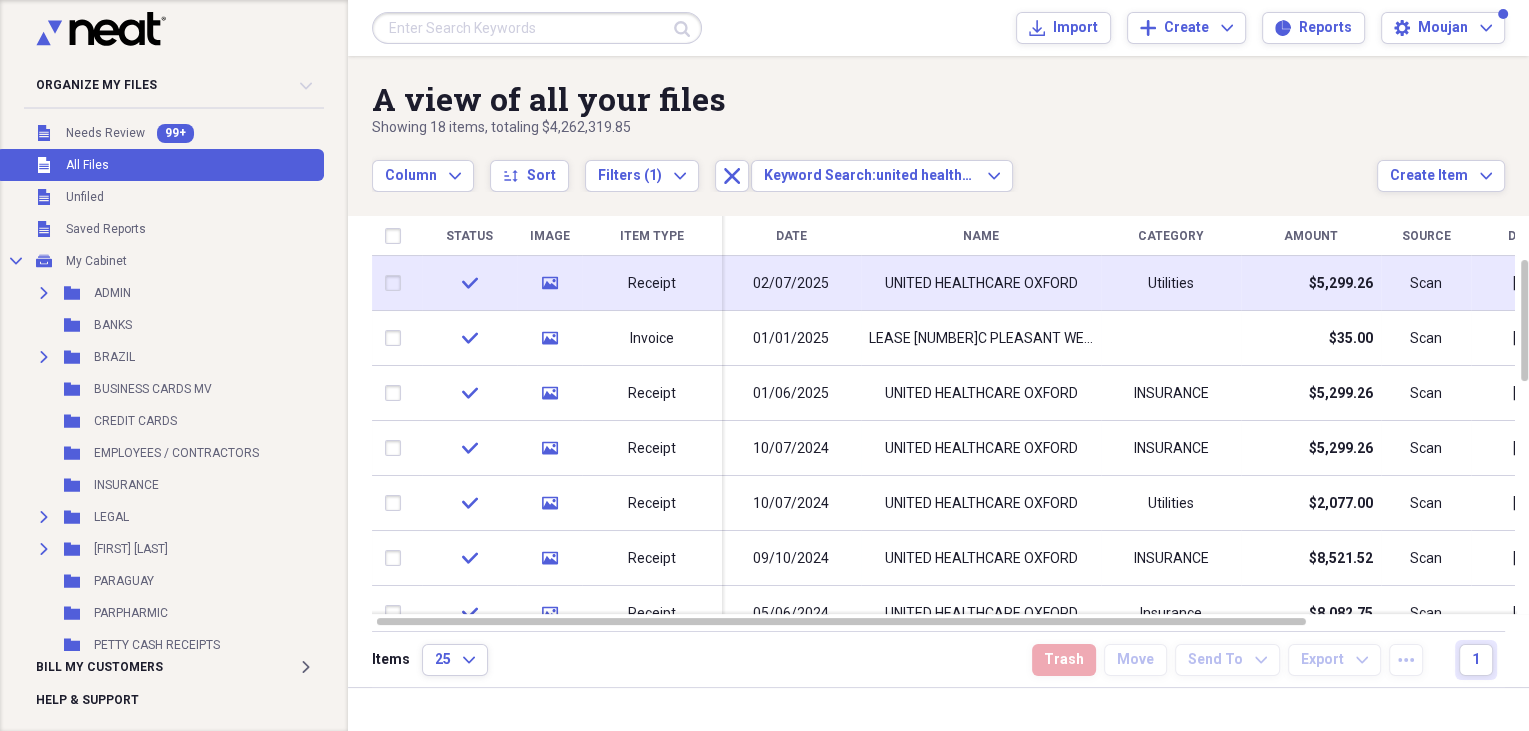 click on "UNITED HEALTHCARE OXFORD" at bounding box center [981, 283] 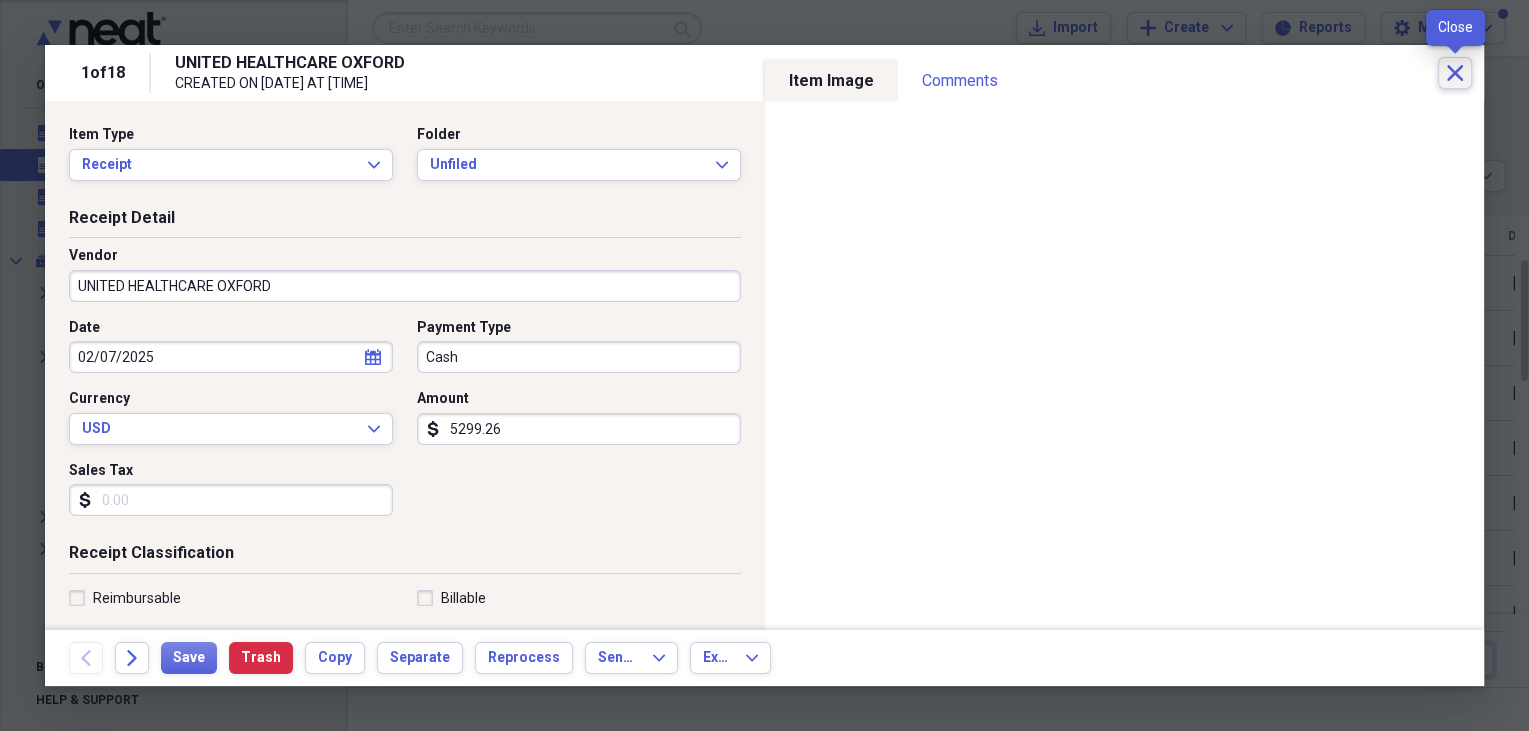 click 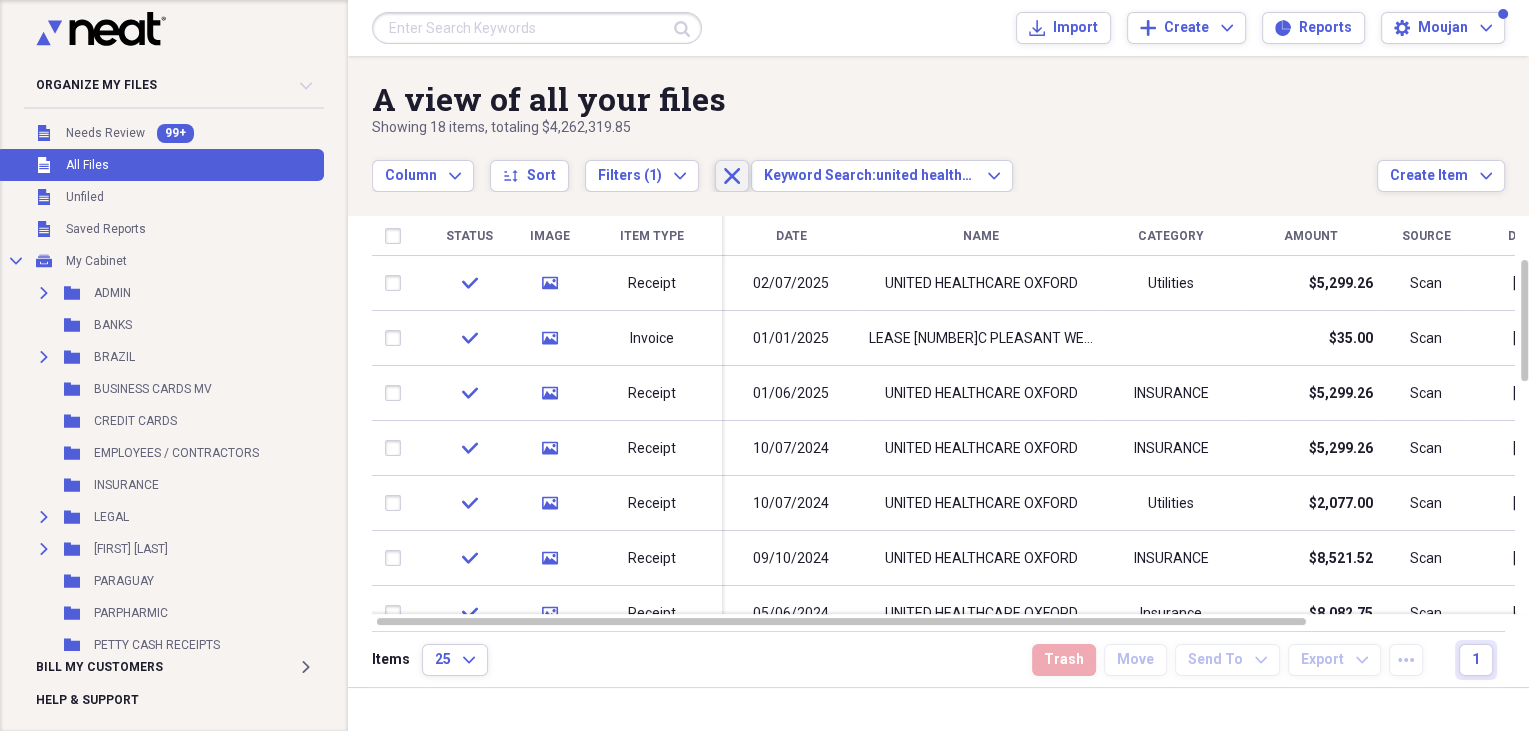 click on "Close" at bounding box center [732, 176] 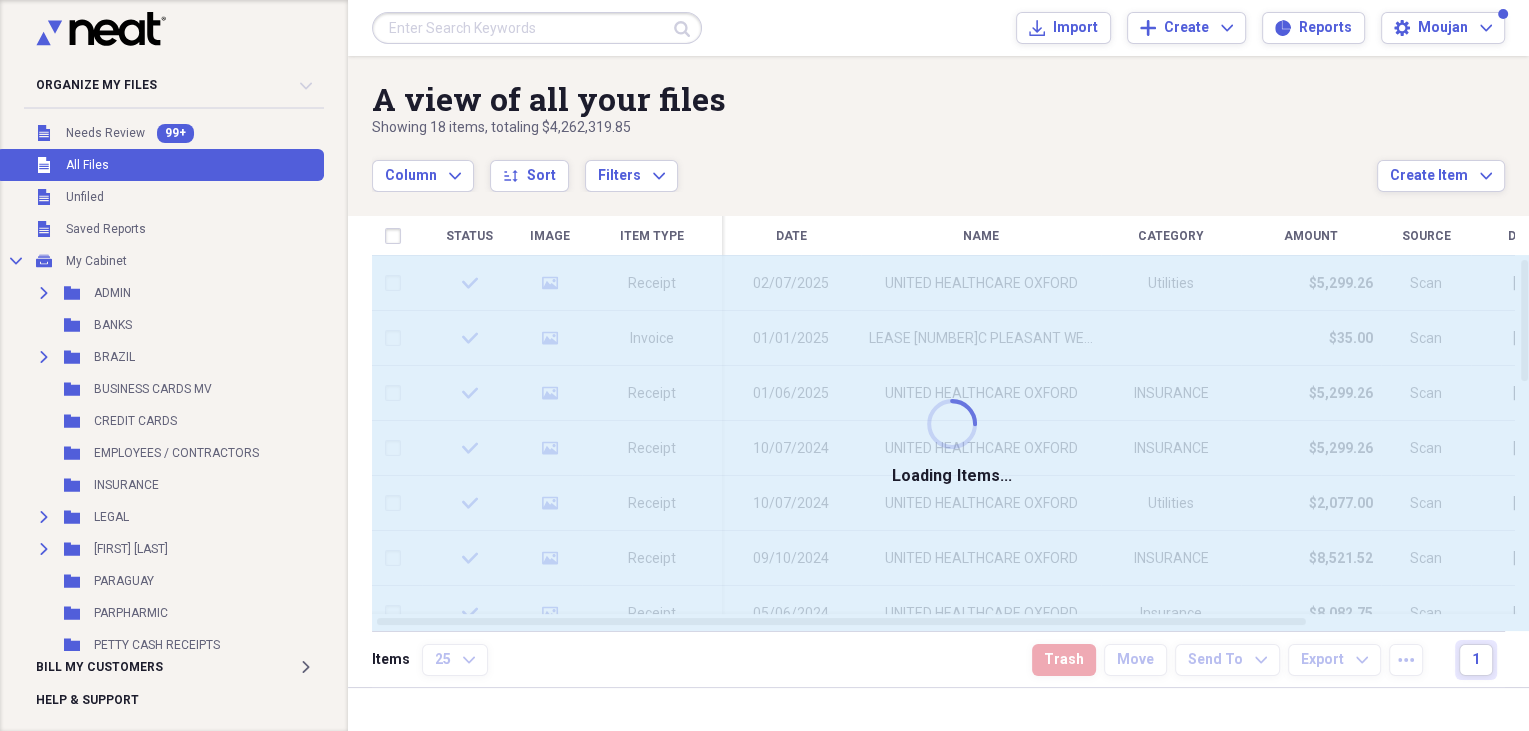 click on "A view of all your files" at bounding box center (874, 99) 